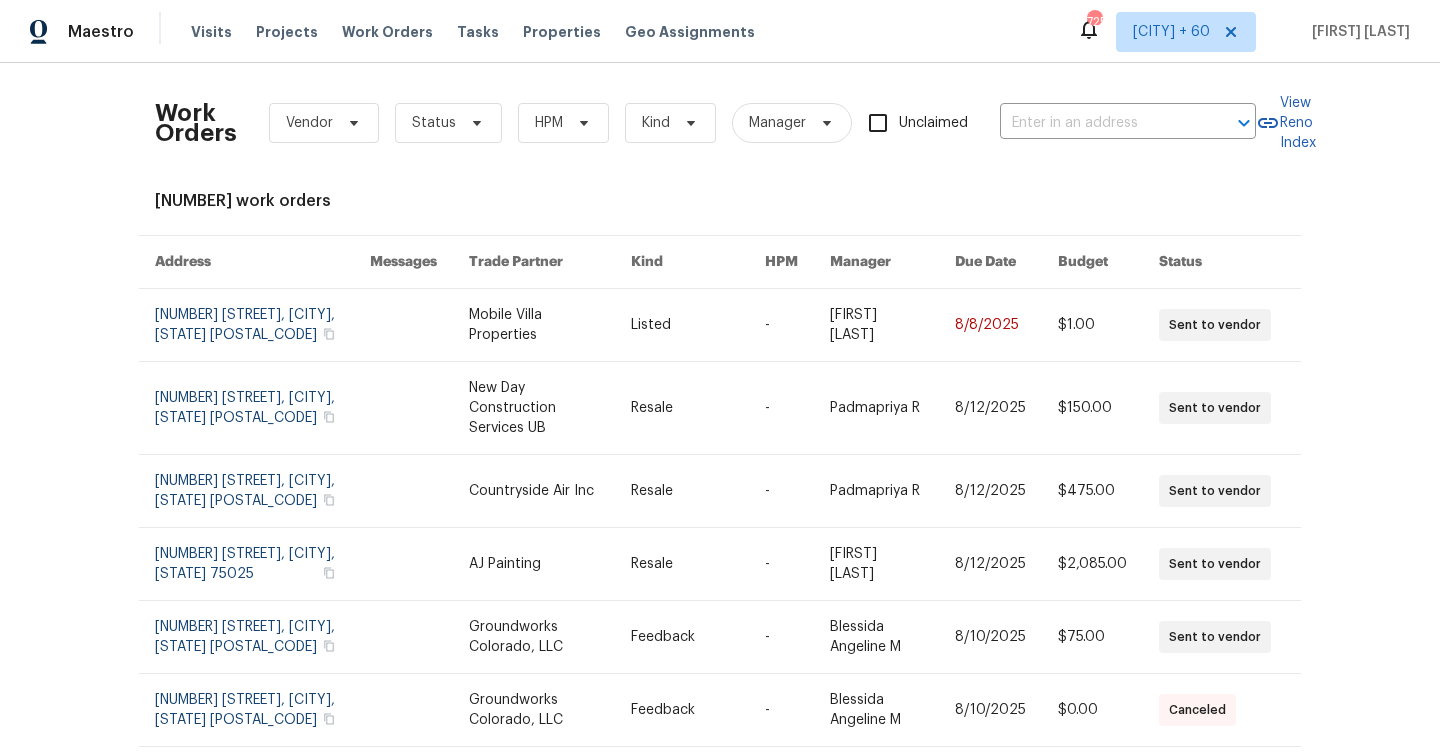 scroll, scrollTop: 0, scrollLeft: 0, axis: both 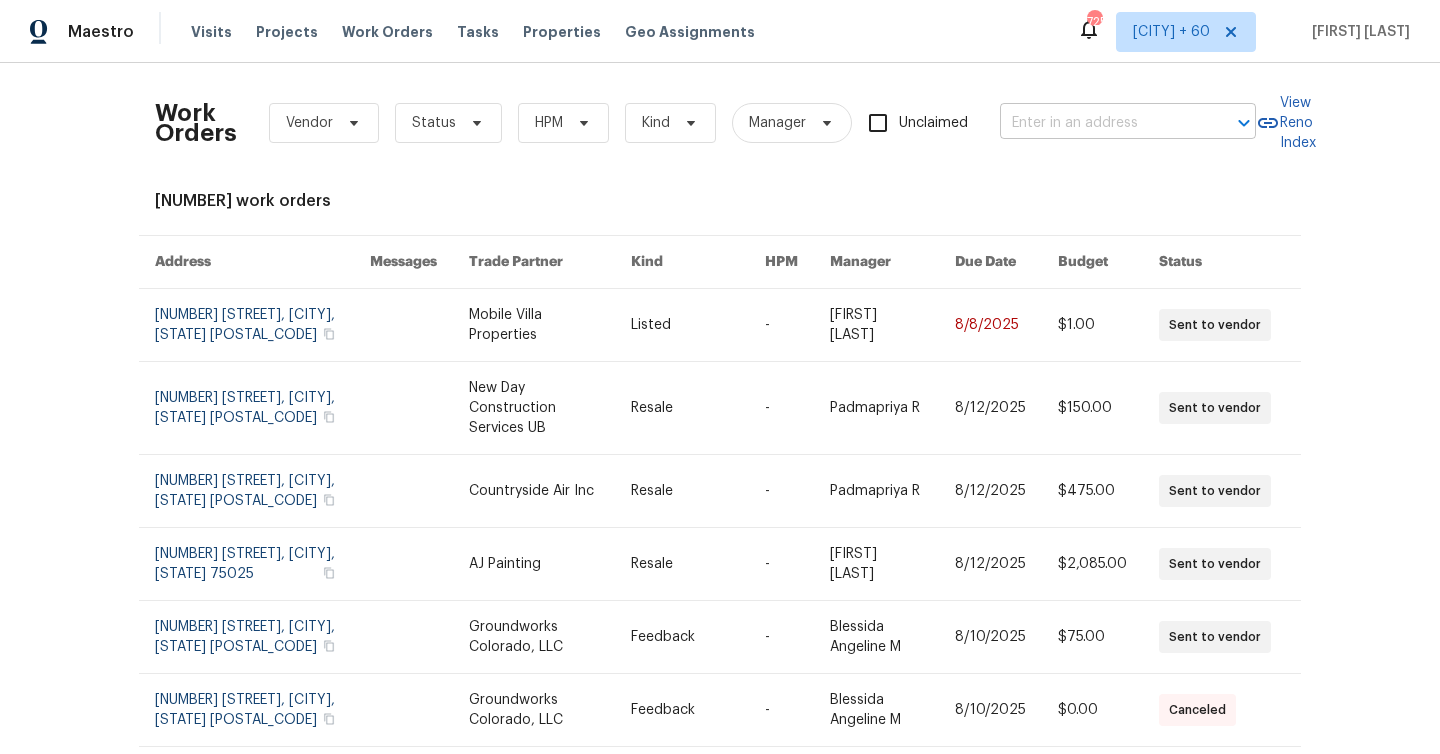 click at bounding box center [1100, 123] 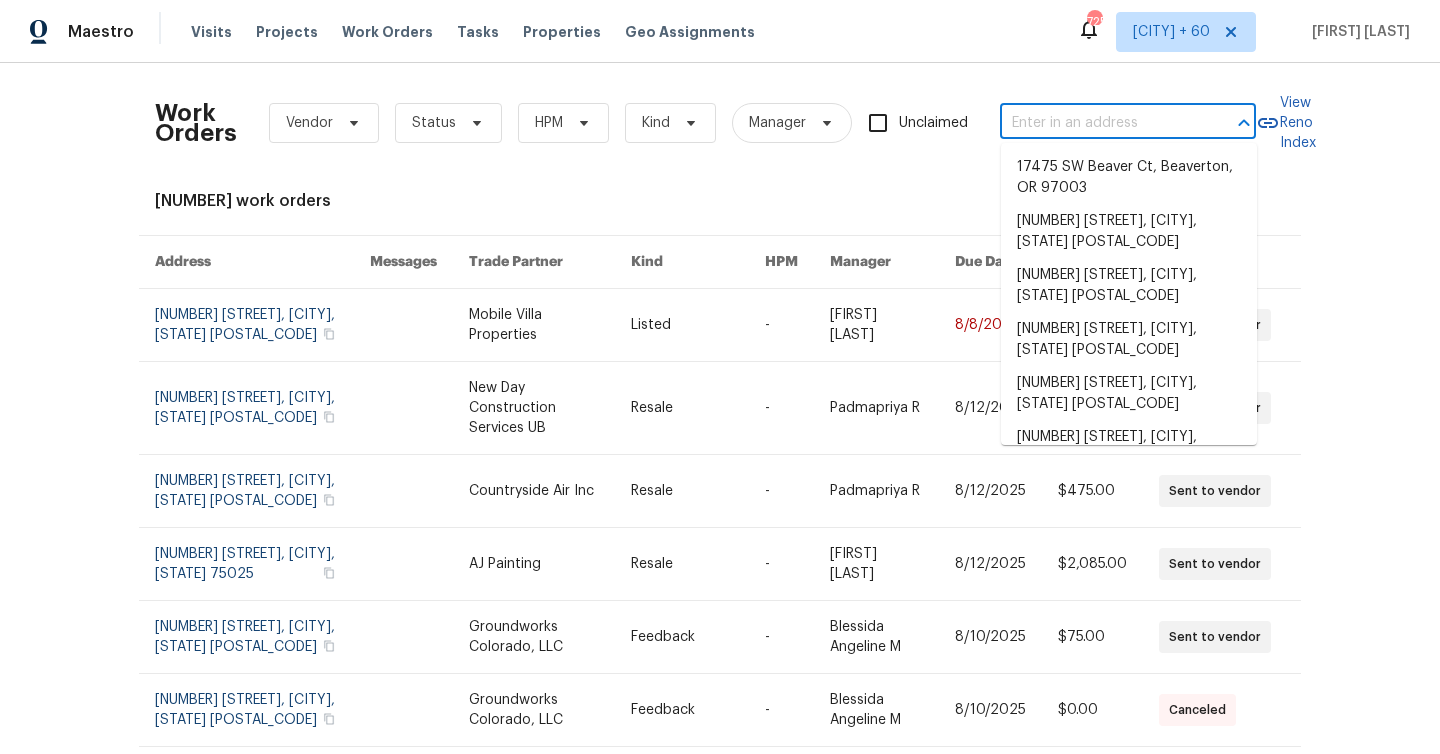 paste on "[NUMBER] [STREET], [CITY], [STATE] [POSTAL_CODE]" 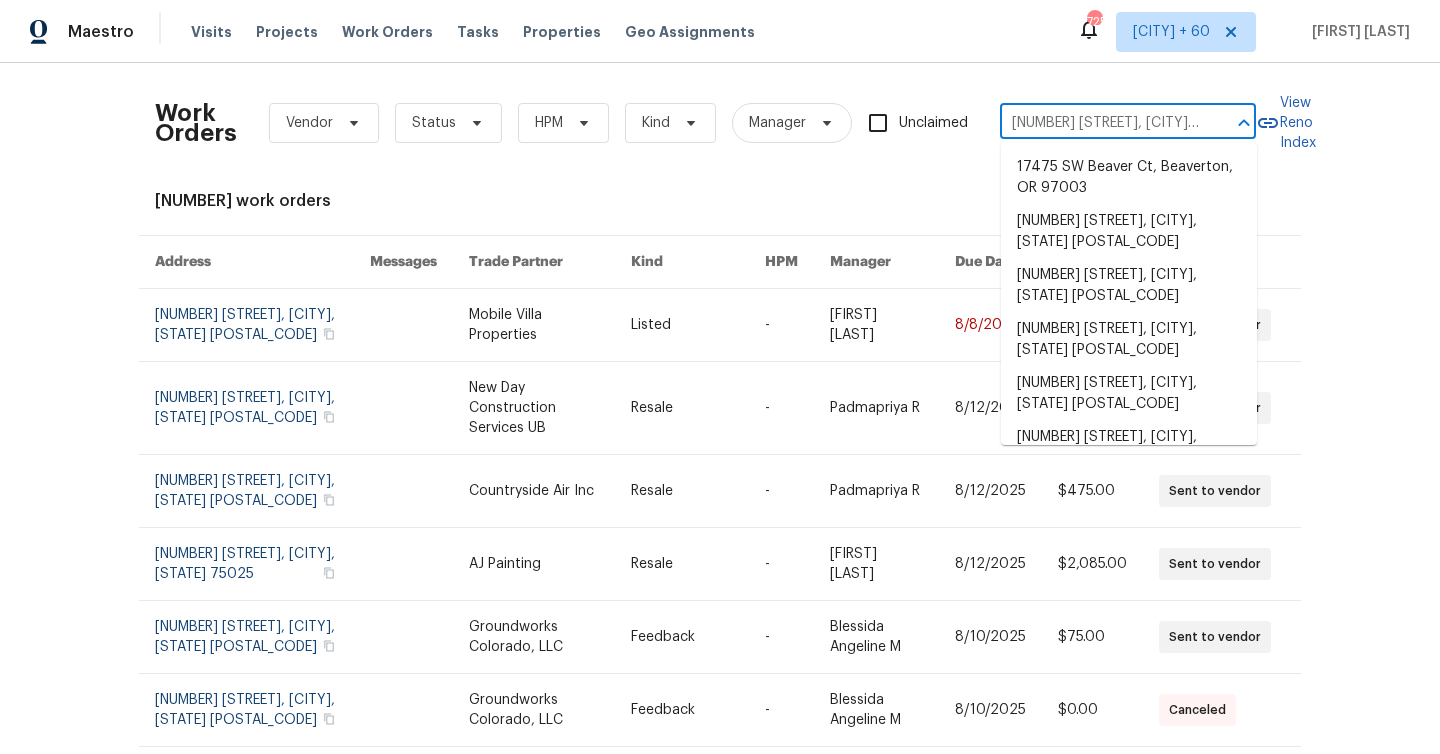 scroll, scrollTop: 0, scrollLeft: 48, axis: horizontal 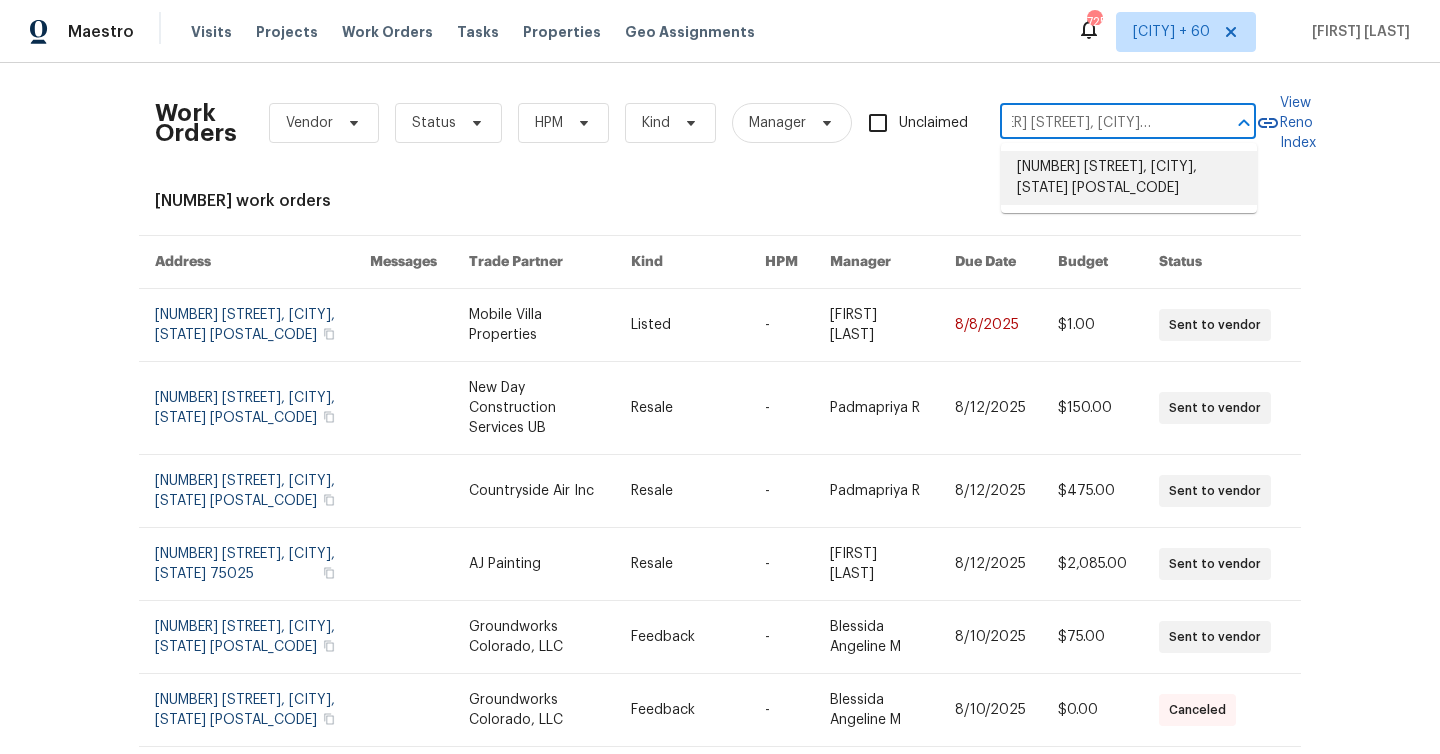 click on "[NUMBER] [STREET], [CITY], [STATE] [POSTAL_CODE]" at bounding box center [1129, 178] 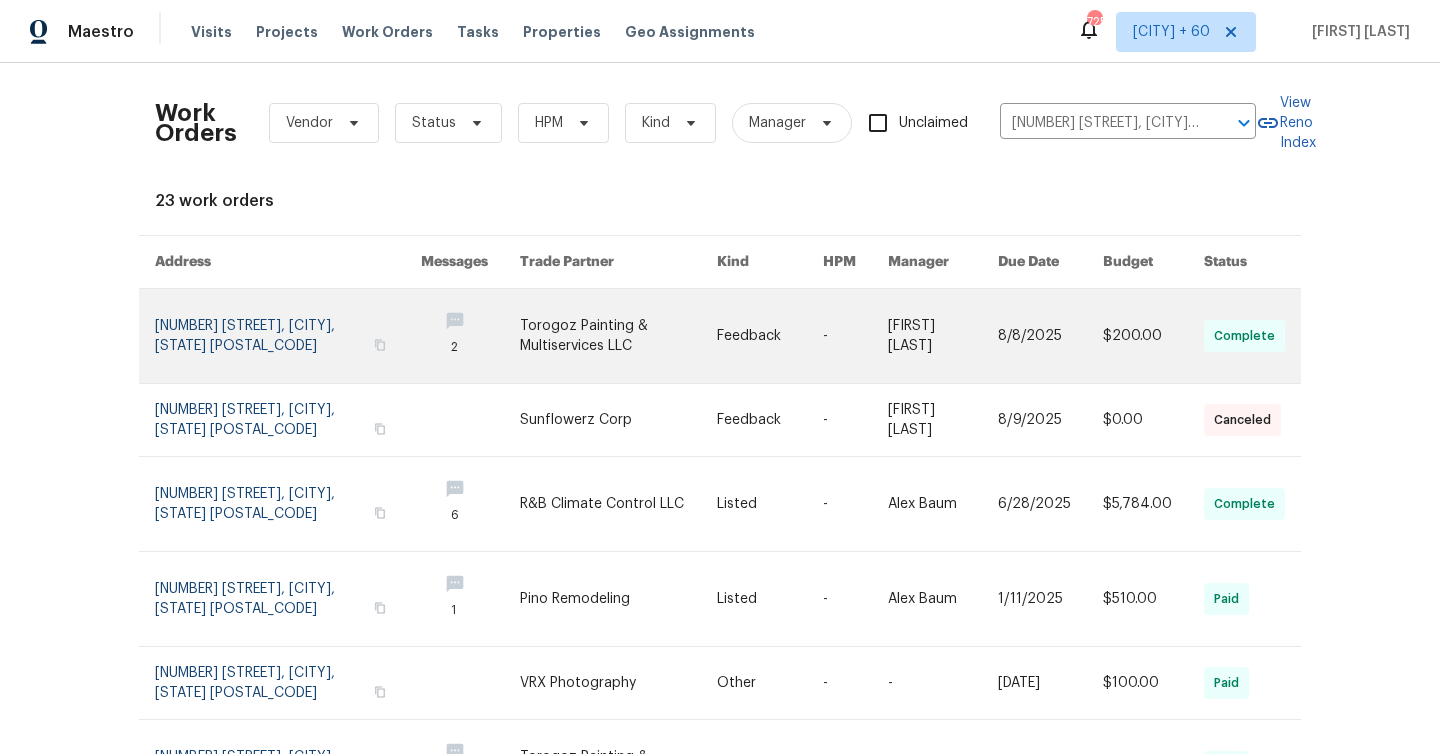 click at bounding box center (288, 336) 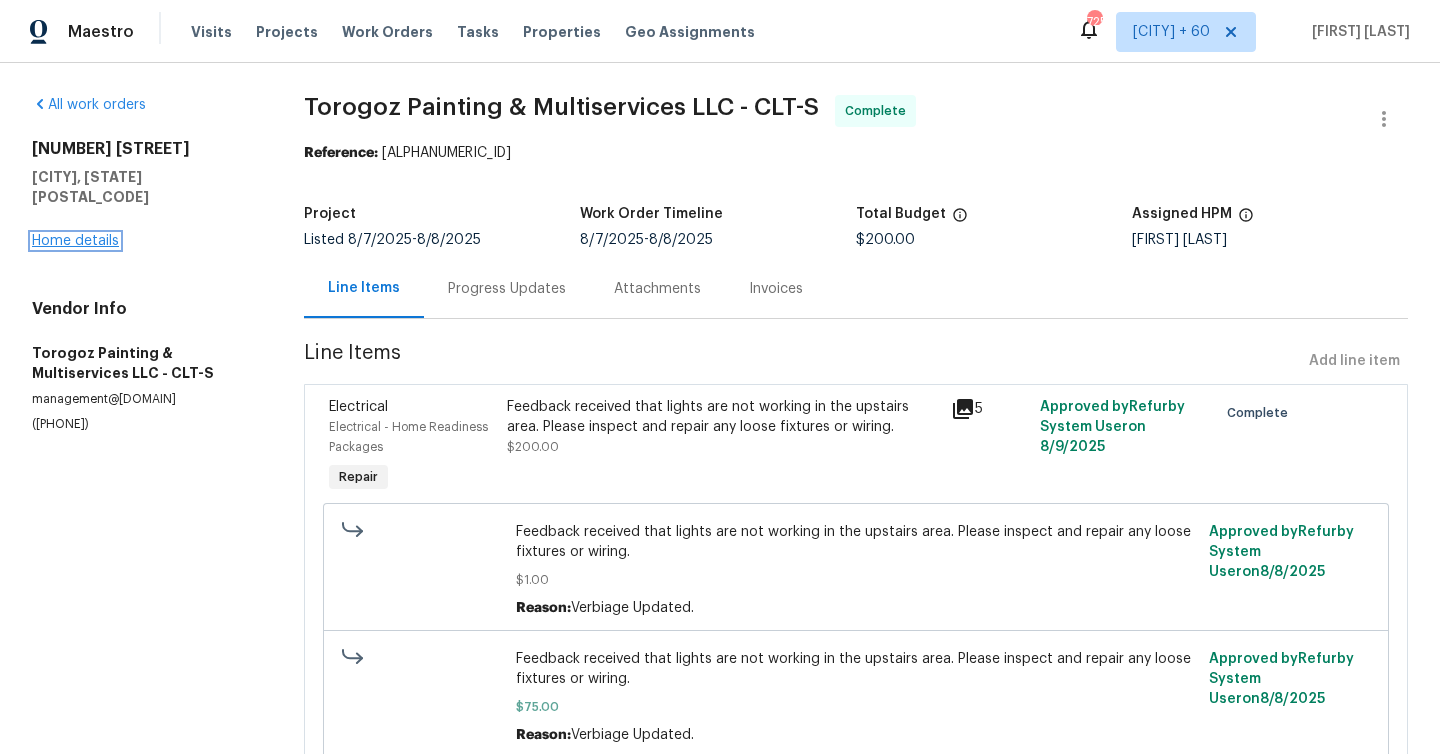 click on "Home details" at bounding box center [75, 241] 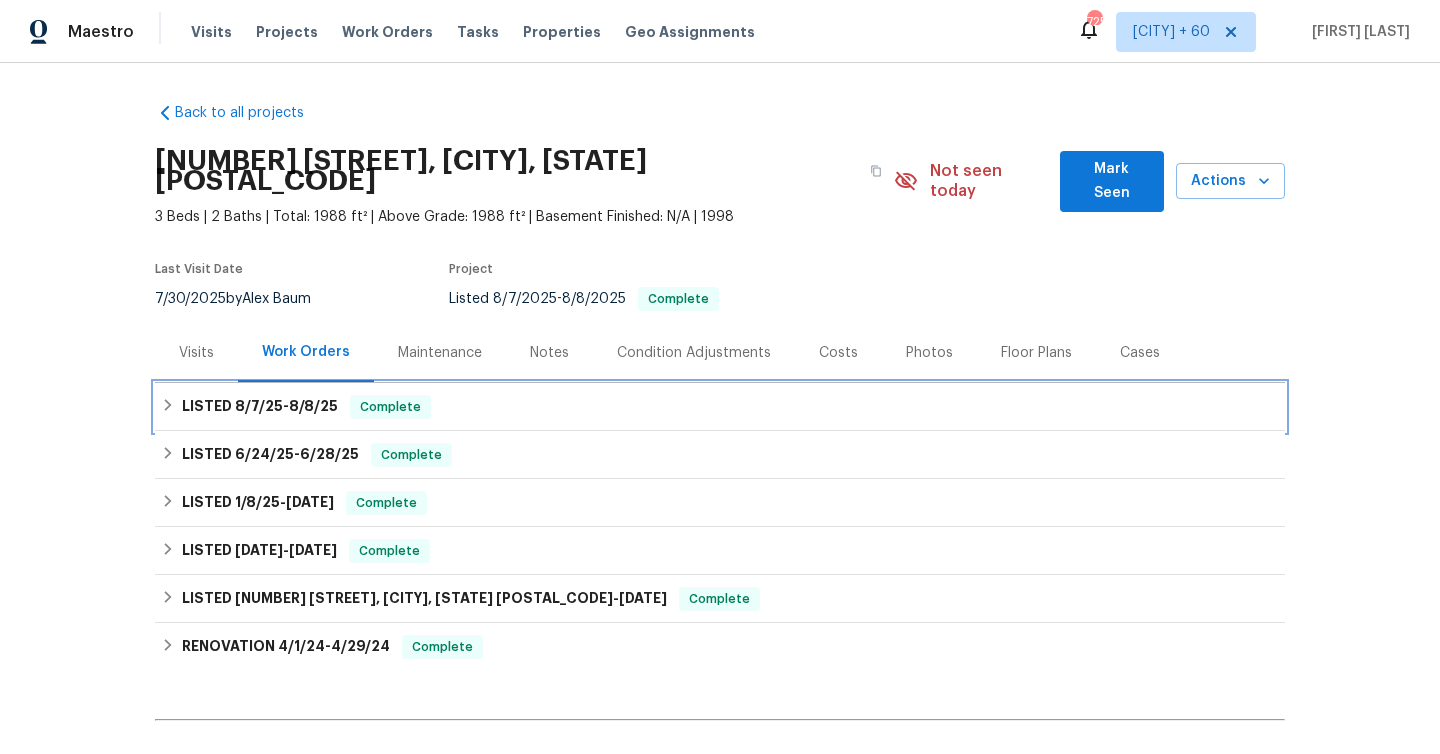 click on "LISTED   [DATE]  -  [DATE] Complete" at bounding box center (720, 407) 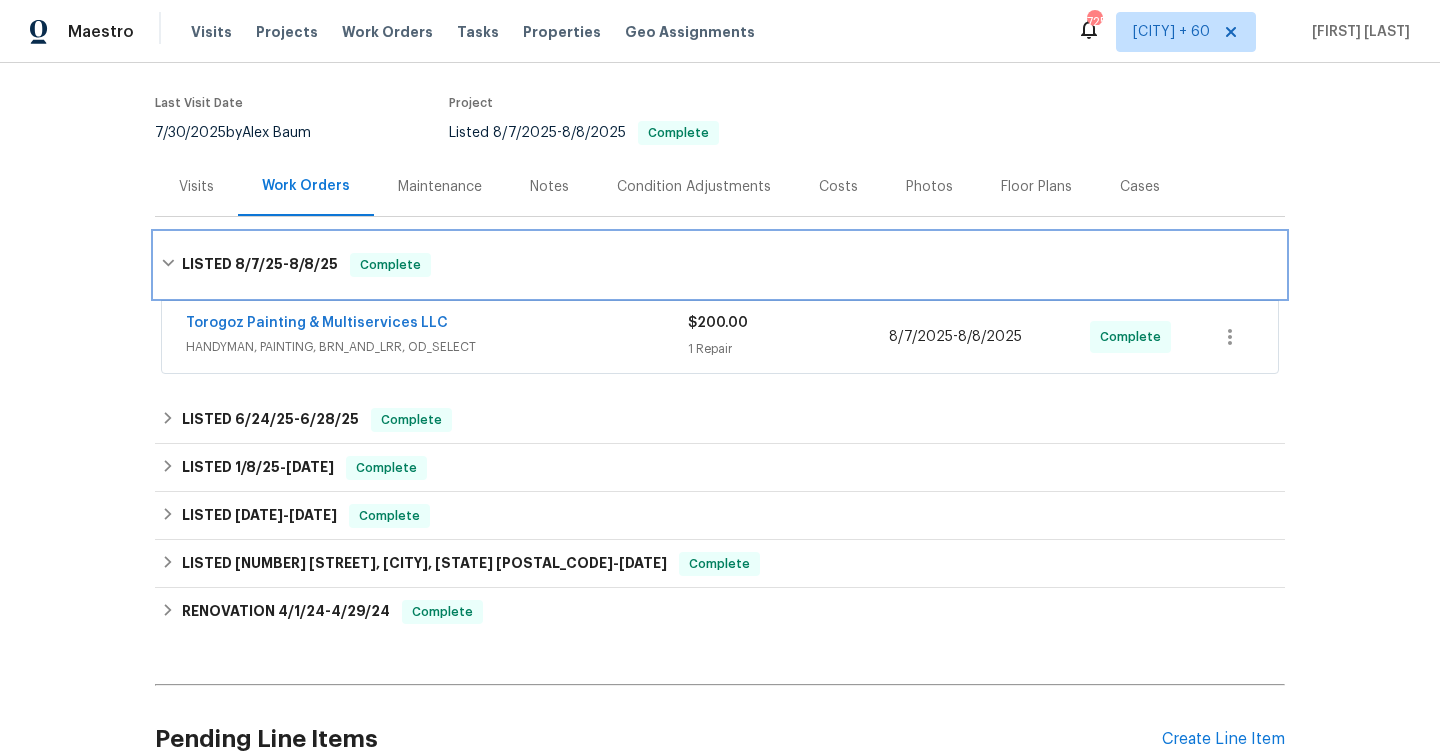 scroll, scrollTop: 196, scrollLeft: 0, axis: vertical 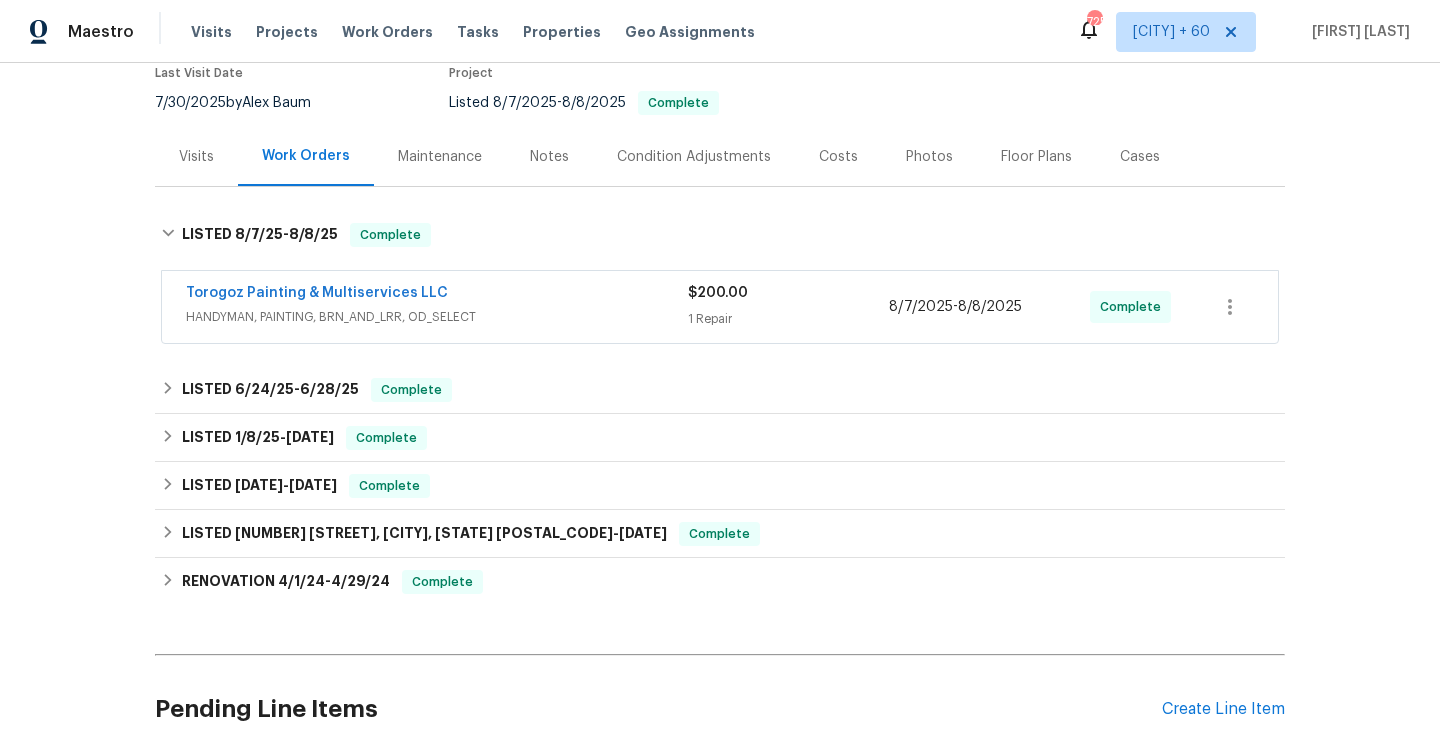 click on "1 Repair" at bounding box center [788, 319] 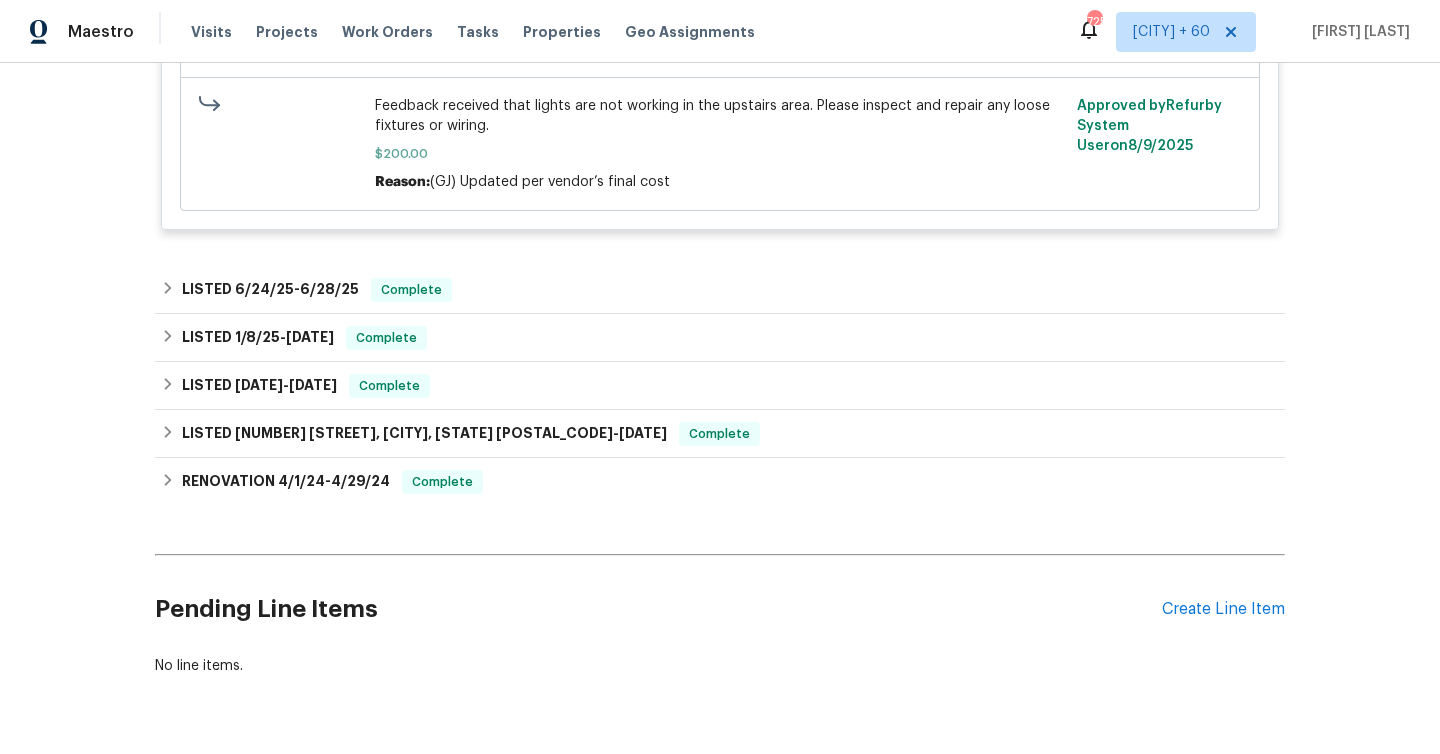 scroll, scrollTop: 926, scrollLeft: 0, axis: vertical 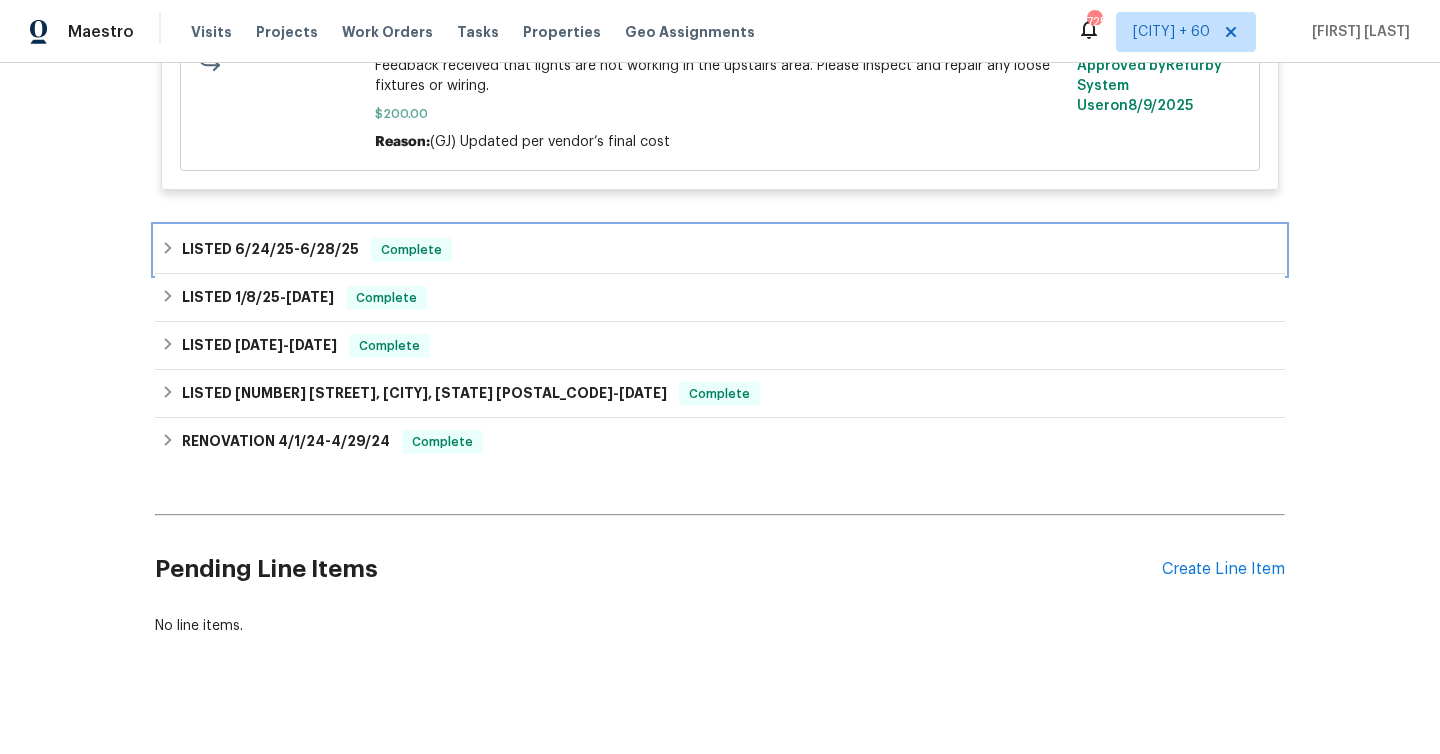 click on "LISTED   [DATE]  -  [DATE]" at bounding box center (270, 250) 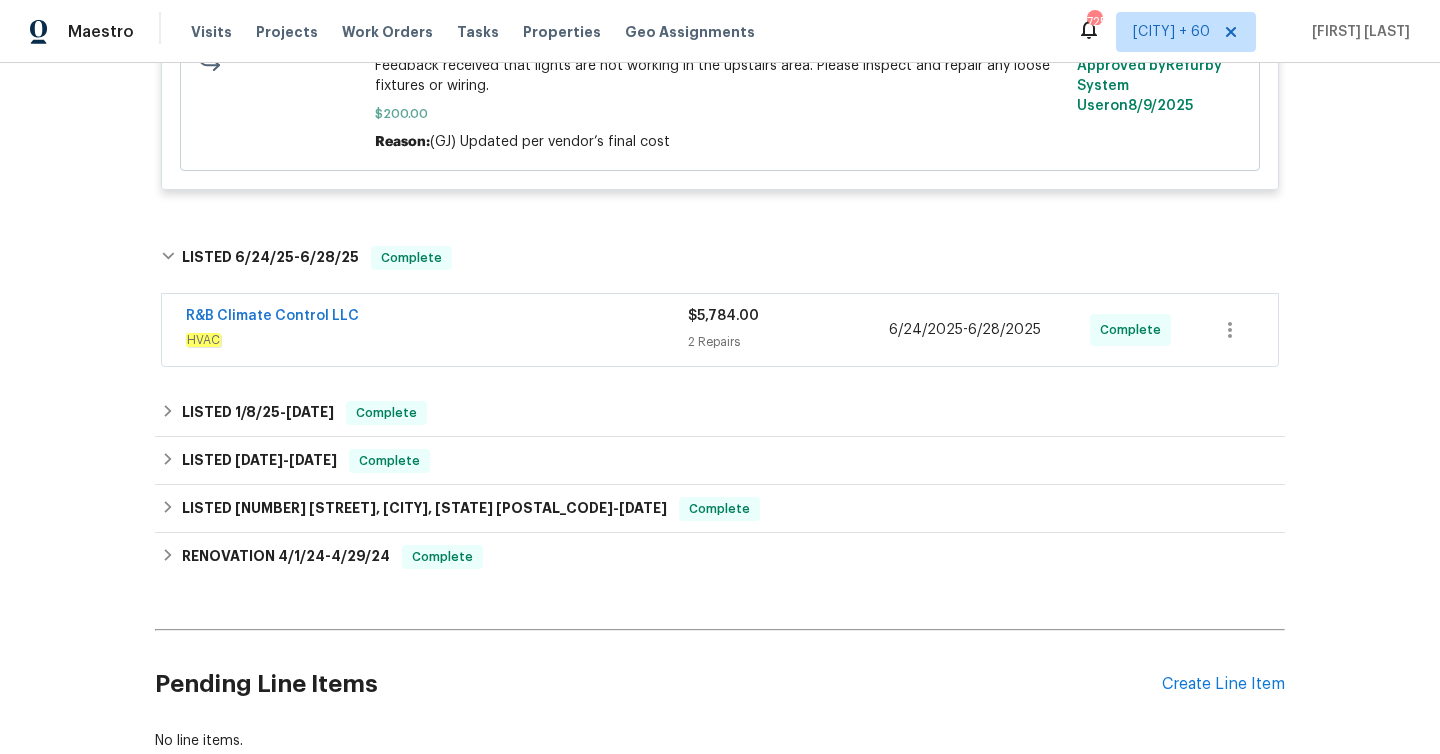 click on "HVAC" at bounding box center [437, 340] 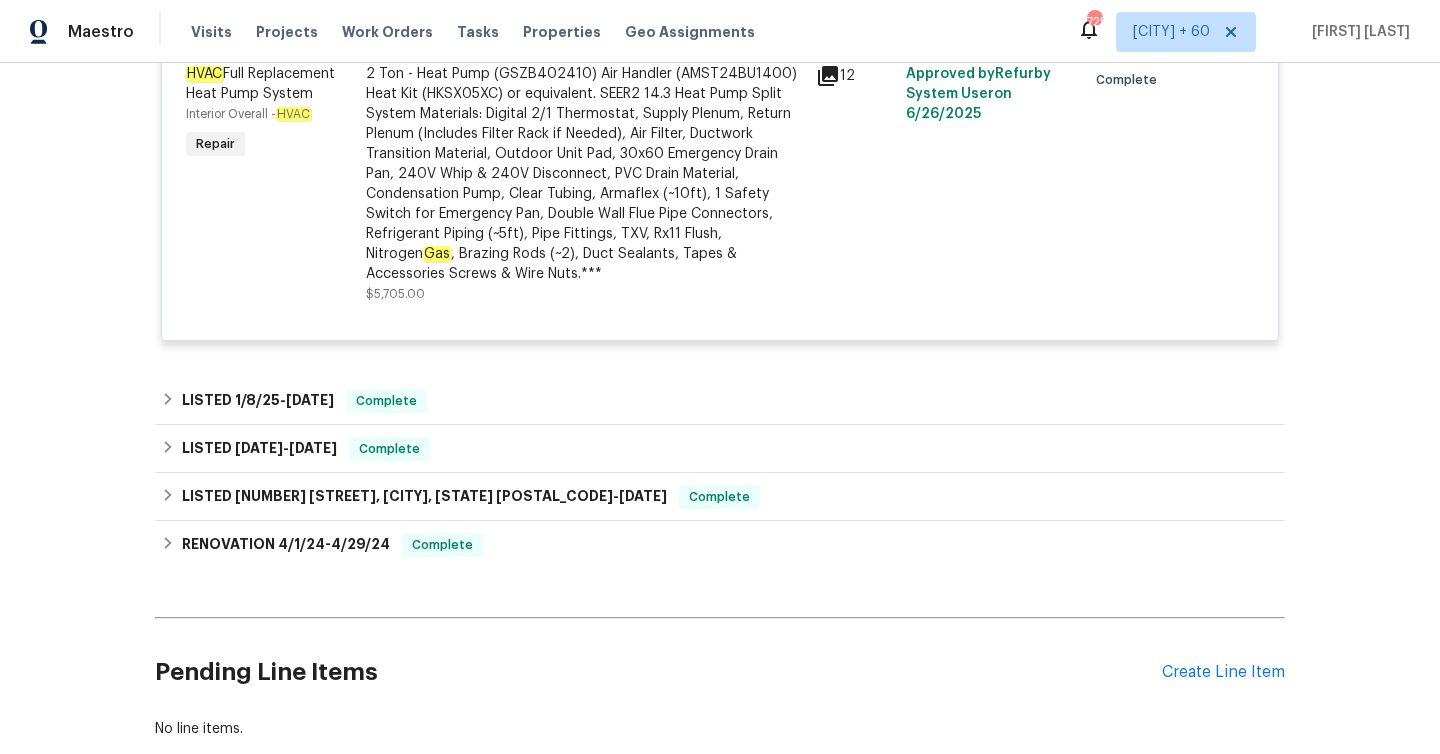 scroll, scrollTop: 1628, scrollLeft: 0, axis: vertical 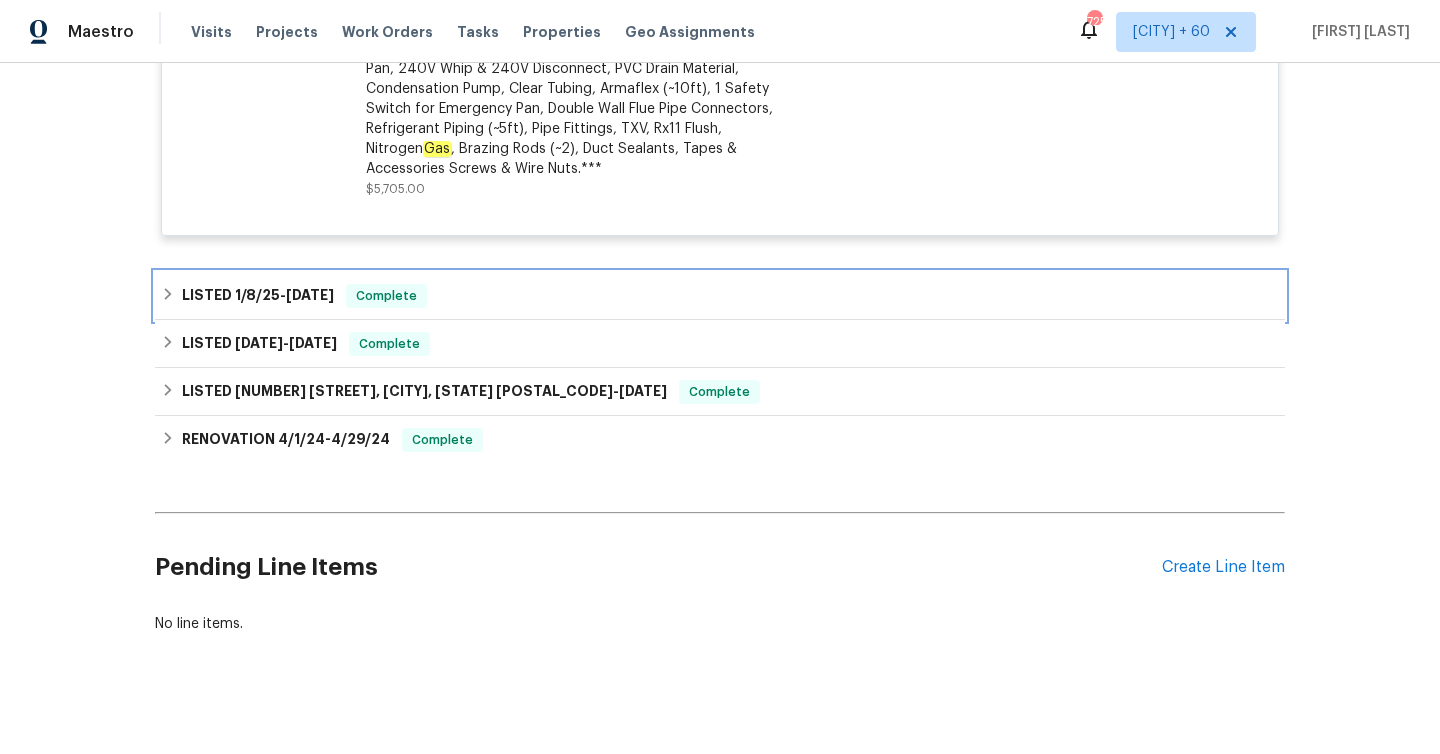 click on "[DATE]" at bounding box center (310, 295) 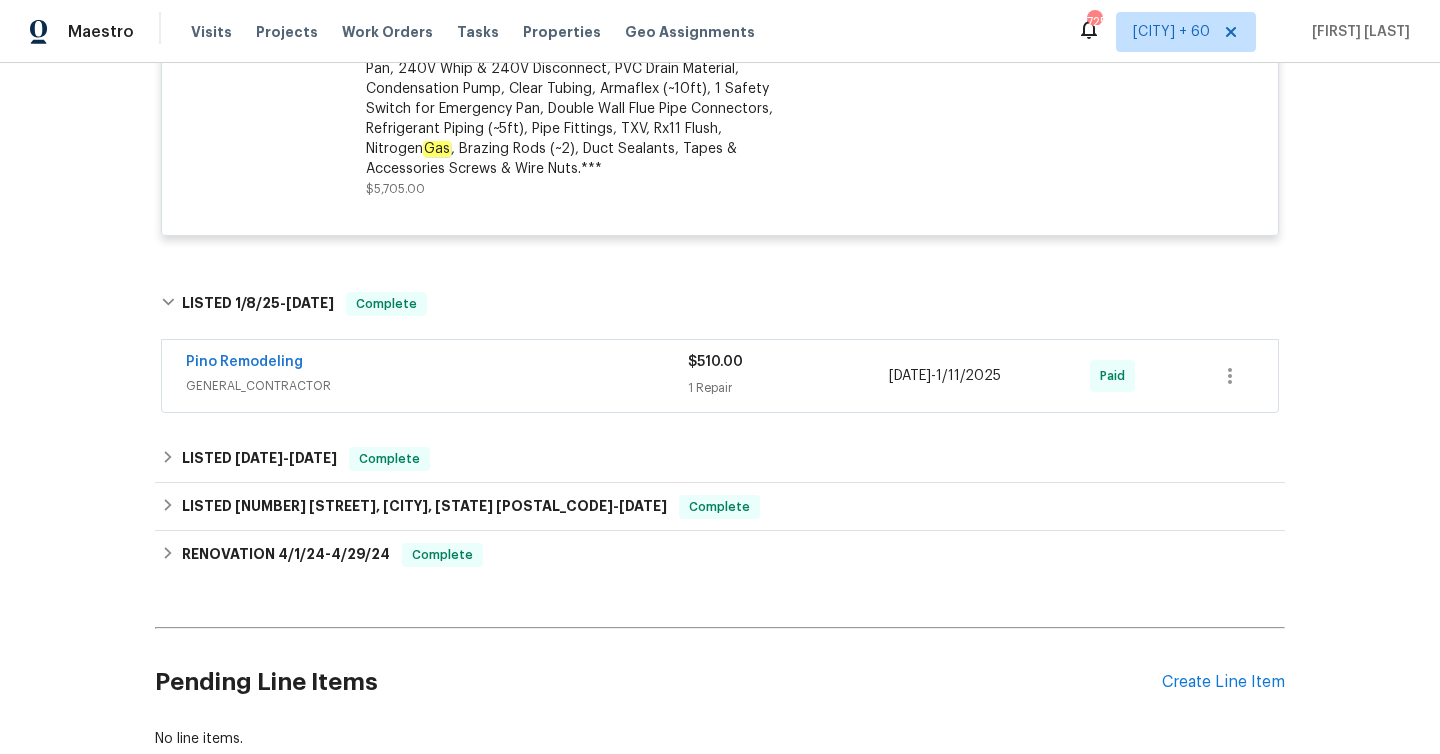 click on "$510.00" at bounding box center (788, 362) 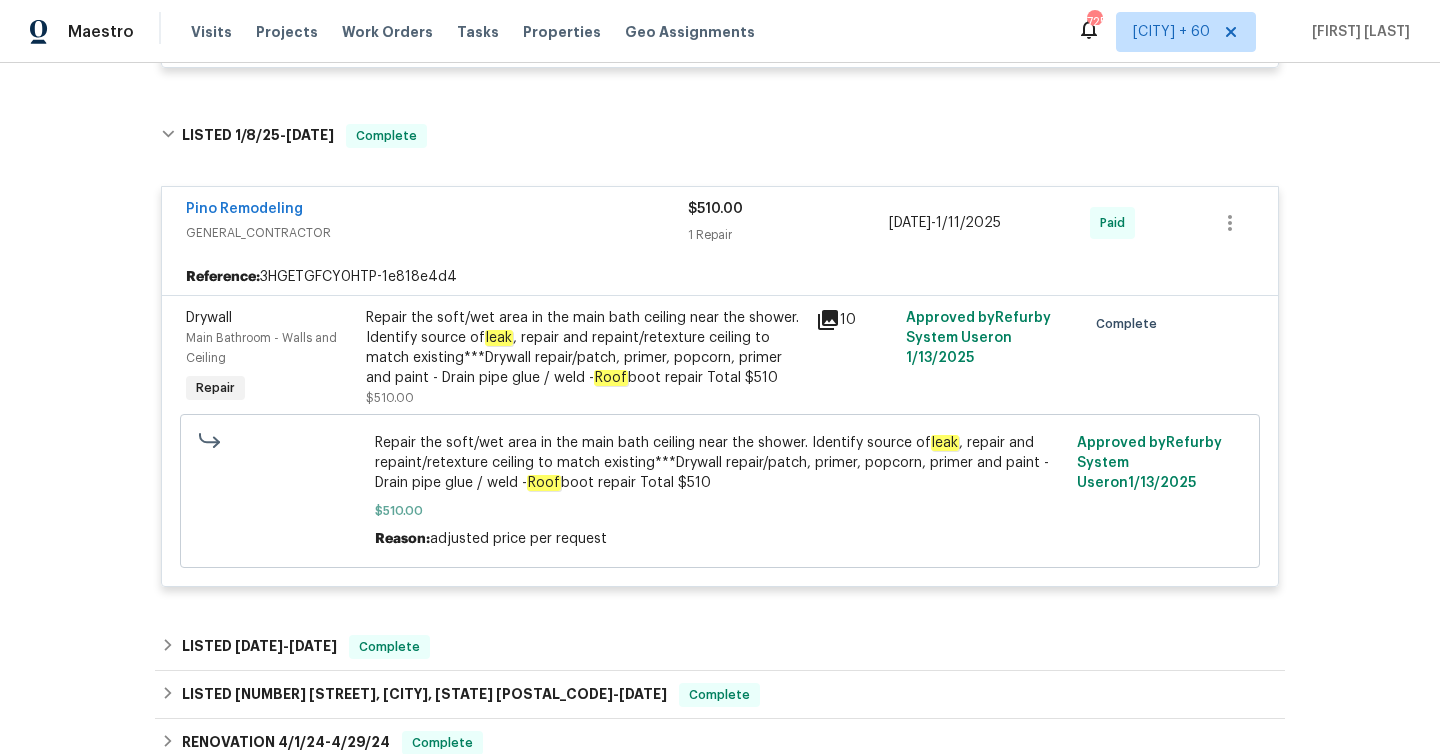 scroll, scrollTop: 1720, scrollLeft: 0, axis: vertical 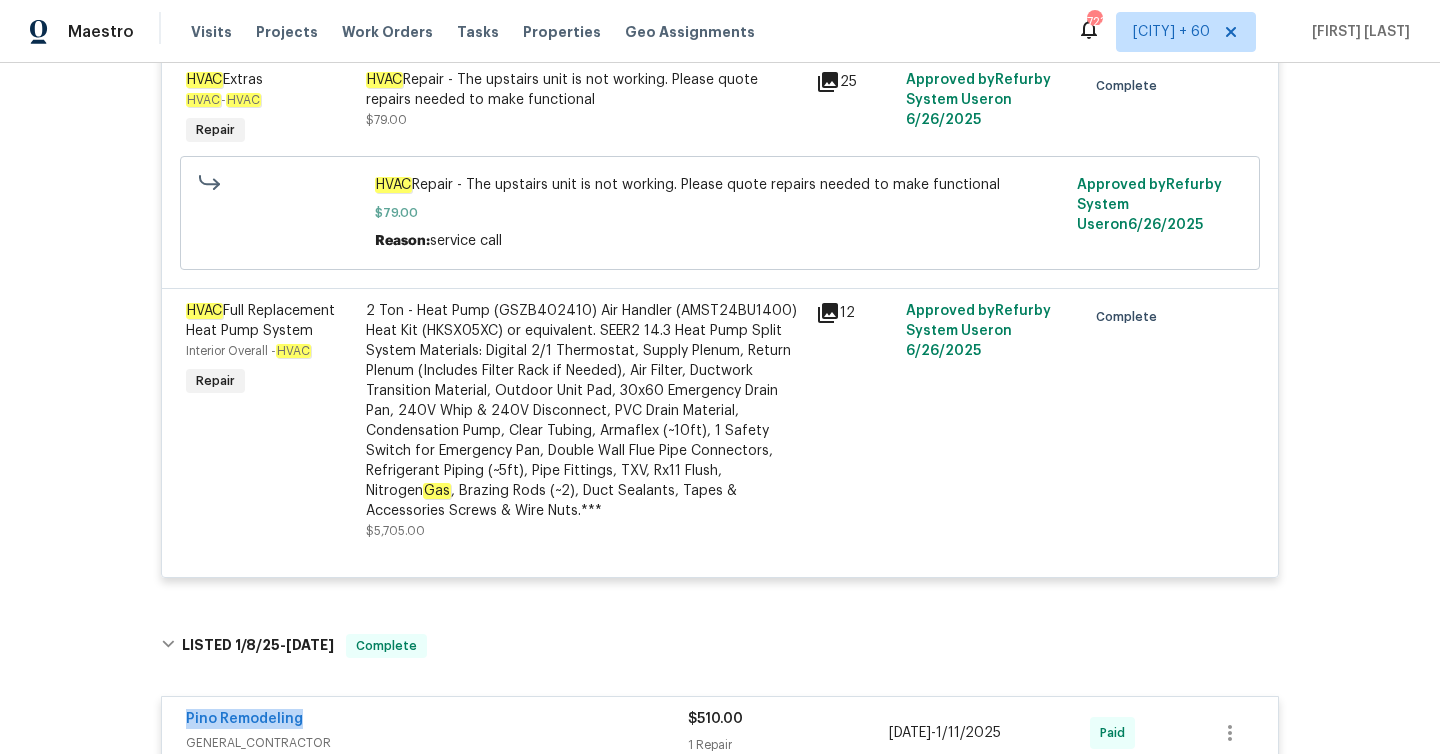 click on "2 Ton - Heat Pump (GSZB402410) Air Handler (AMST24BU1400) Heat Kit (HKSX05XC) or equivalent. SEER2 14.3  Heat Pump Split System Materials:  Digital 2/1 Thermostat, Supply Plenum, Return Plenum (Includes Filter Rack if Needed), Air Filter, Ductwork Transition Material, Outdoor Unit Pad, 30x60 Emergency Drain Pan, 240V Whip & 240V Disconnect, PVC Drain Material, Condensation Pump, Clear Tubing, Armaflex (~10ft), 1 Safety Switch for Emergency Pan, Double Wall Flue Pipe Connectors, Refrigerant Piping (~5ft), Pipe Fittings, TXV, Rx11 Flush, Nitrogen  Gas , Brazing Rods (~2), Duct Sealants, Tapes & Accessories Screws & Wire Nuts.***" at bounding box center (585, 411) 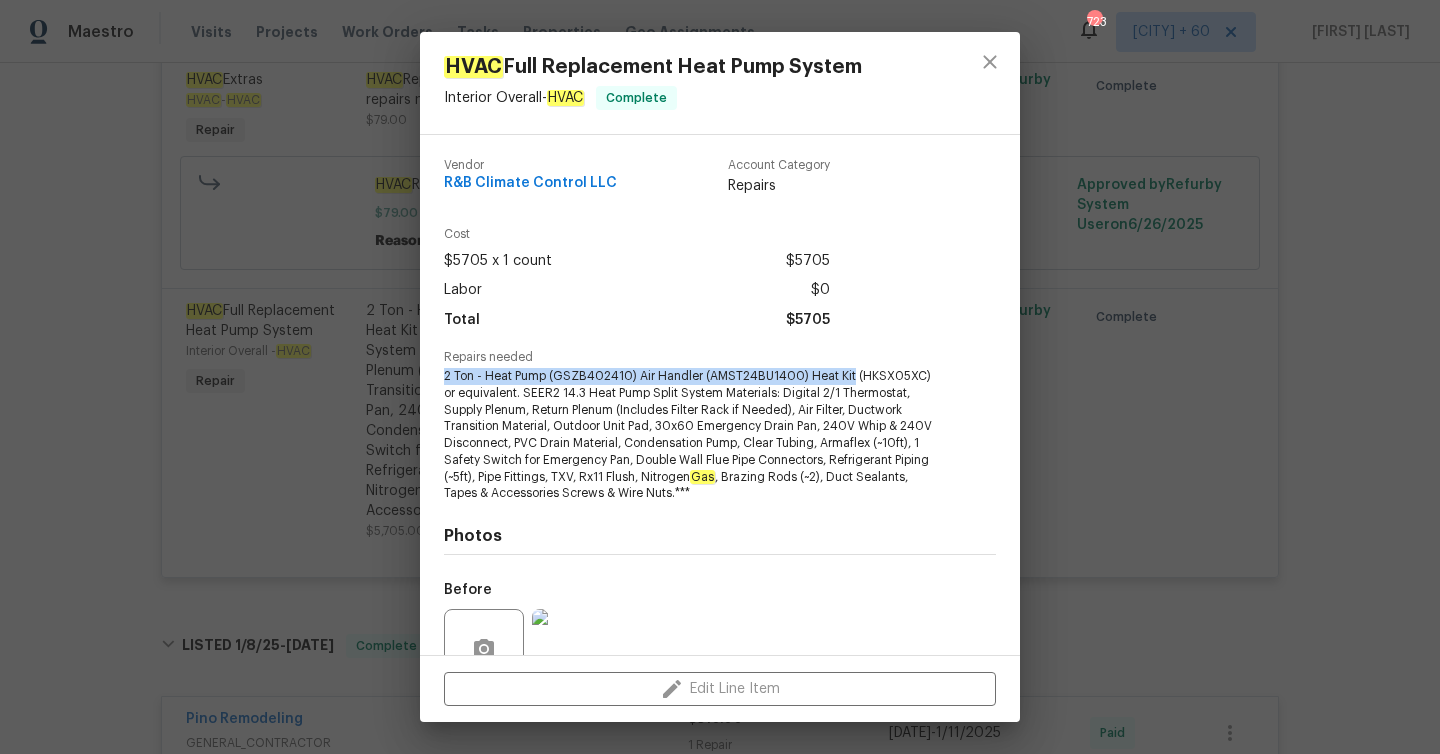 drag, startPoint x: 445, startPoint y: 378, endPoint x: 846, endPoint y: 371, distance: 401.0611 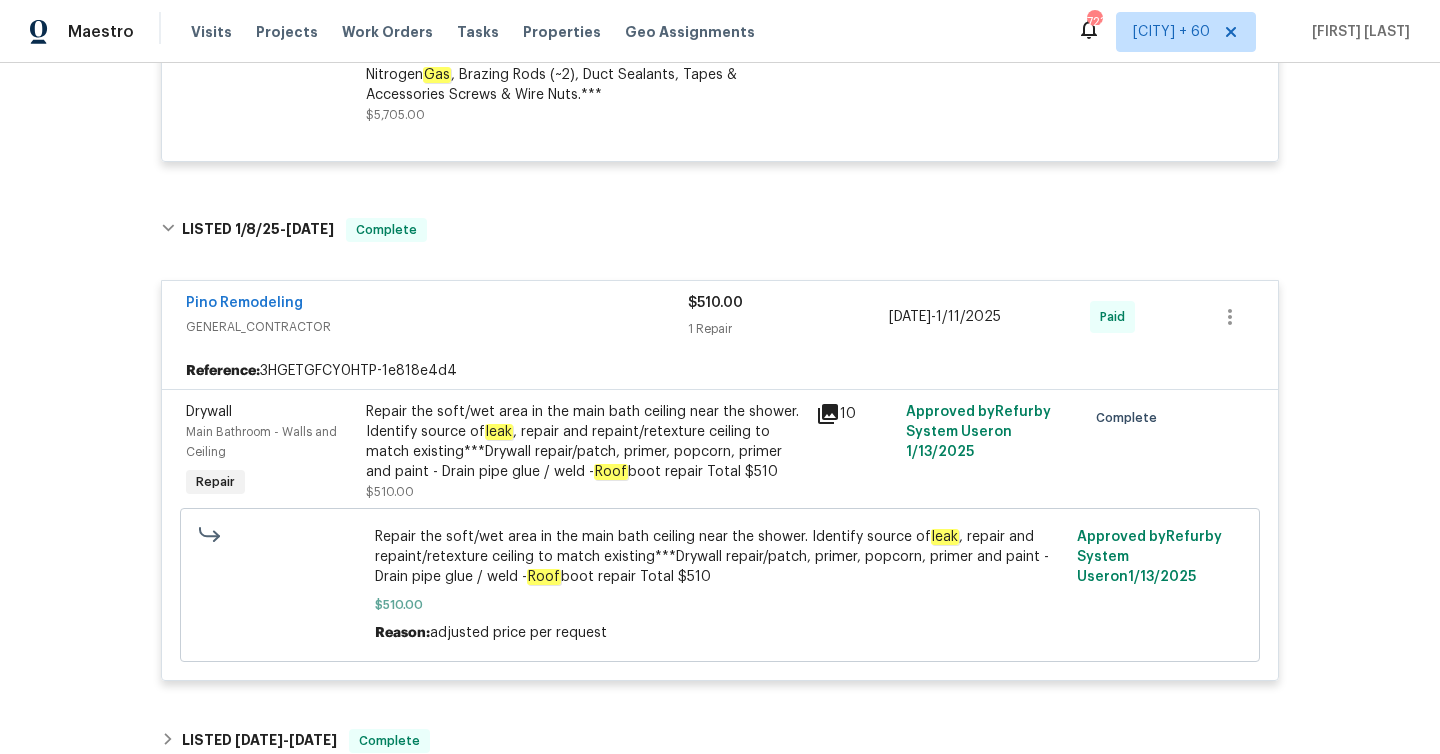 scroll, scrollTop: 1717, scrollLeft: 0, axis: vertical 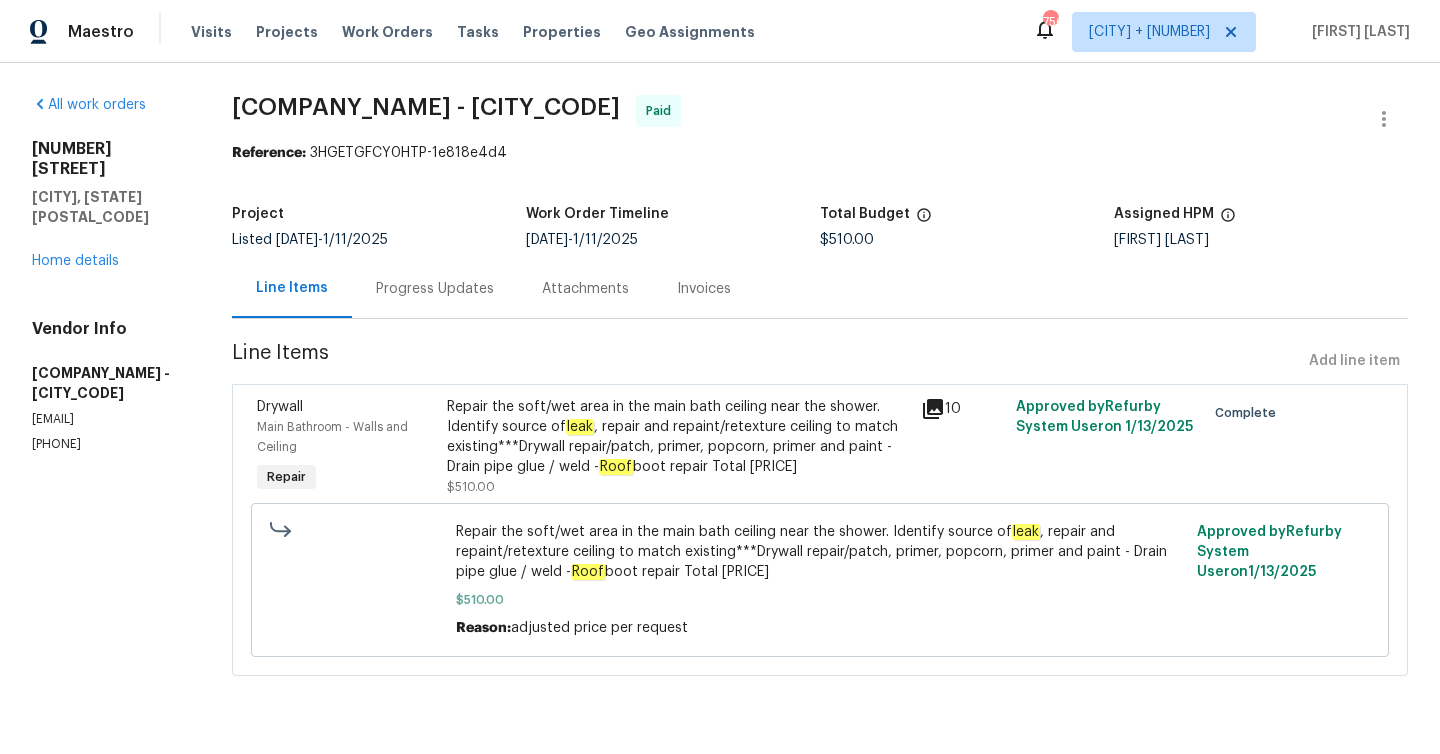 click on "Progress Updates" at bounding box center [435, 289] 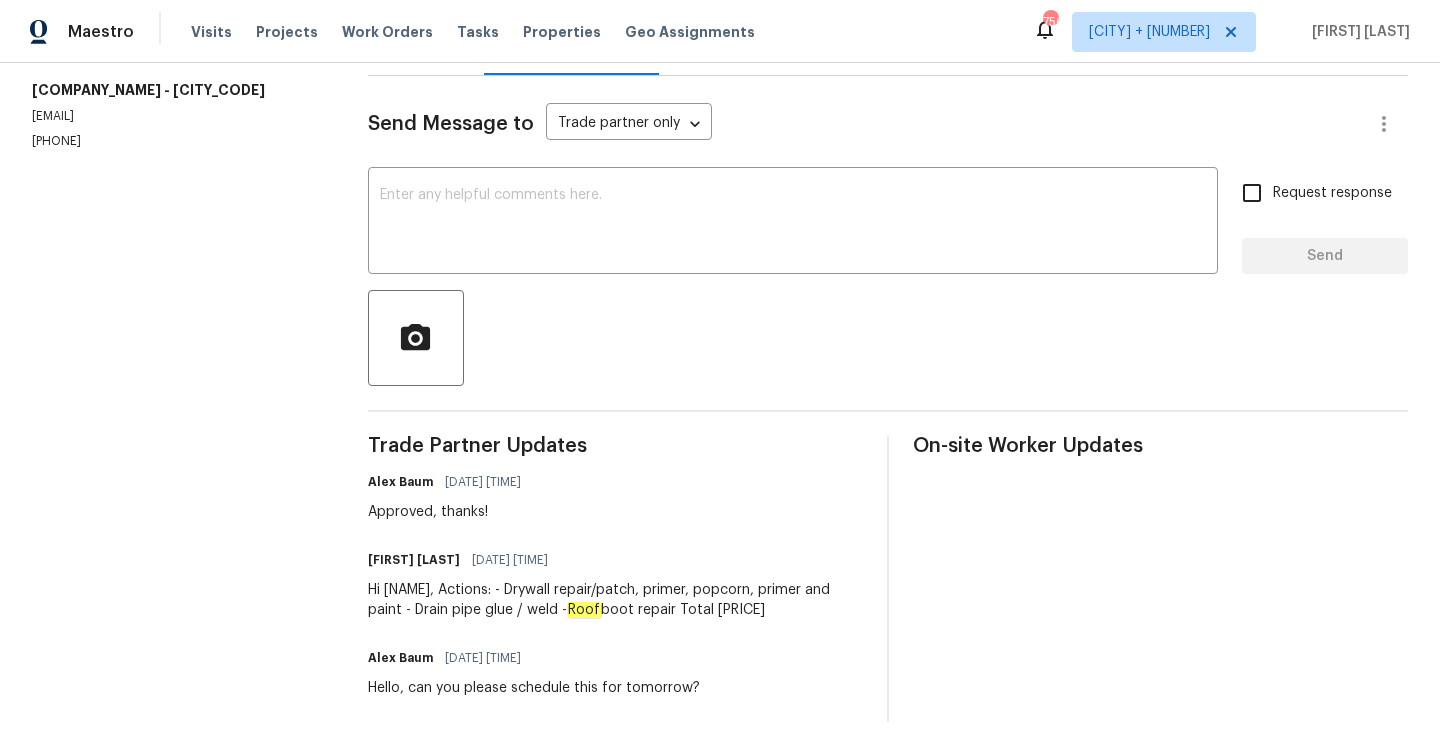 scroll, scrollTop: 0, scrollLeft: 0, axis: both 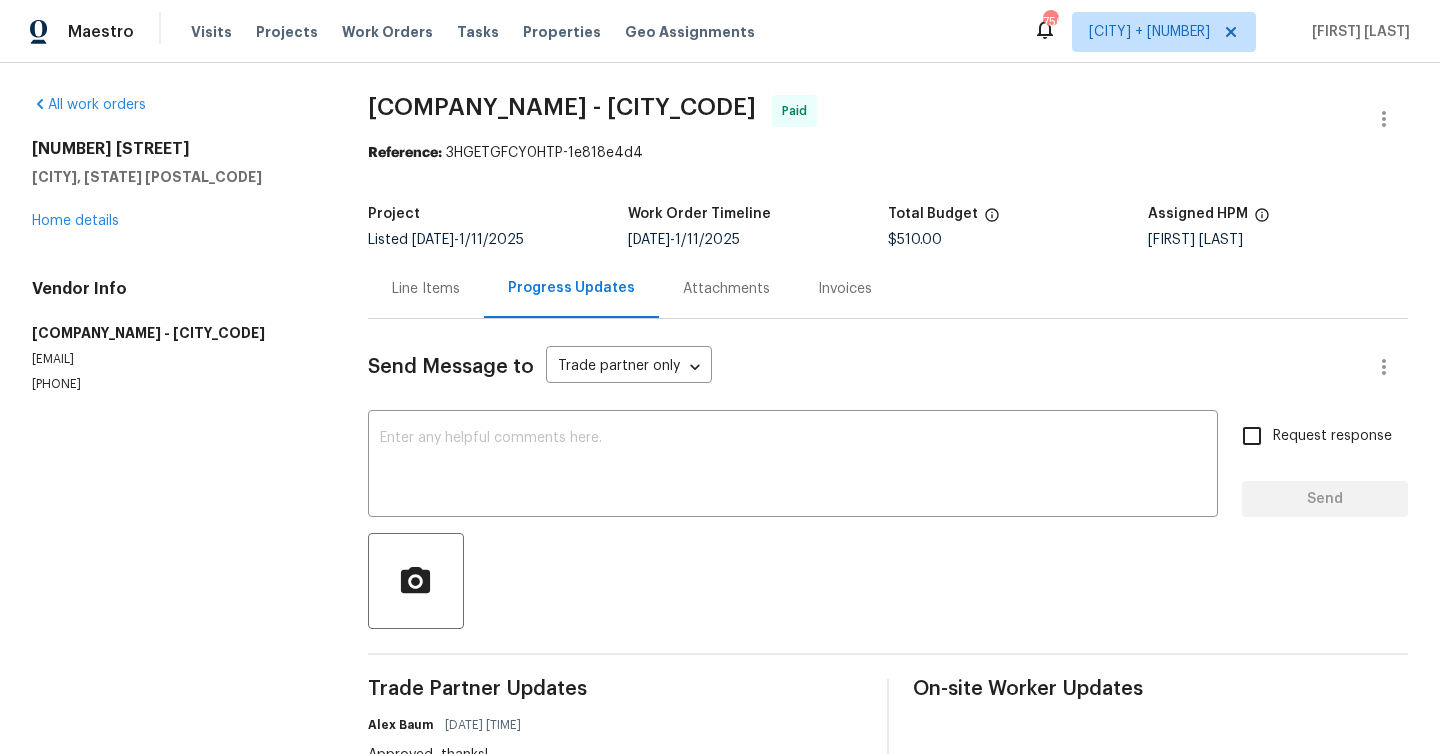 click on "Line Items" at bounding box center [426, 289] 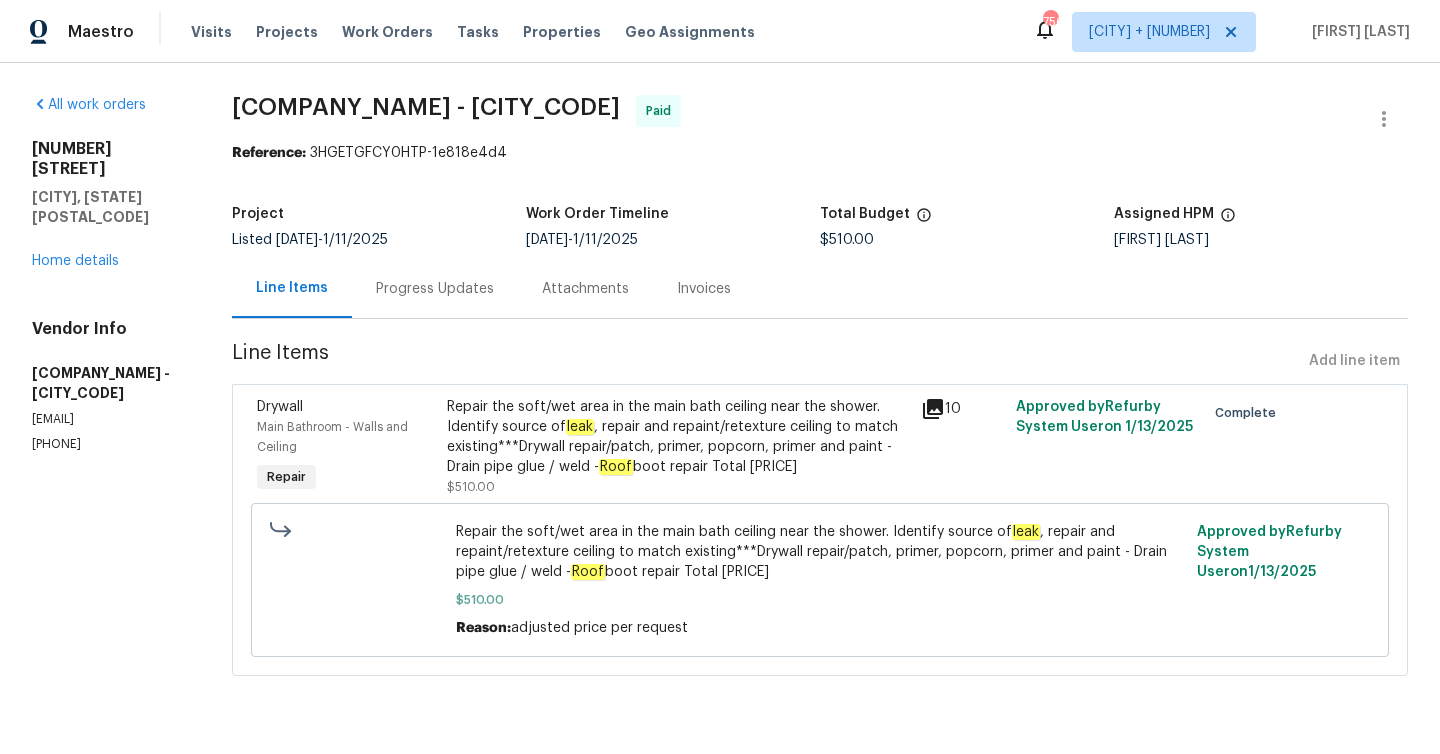 click 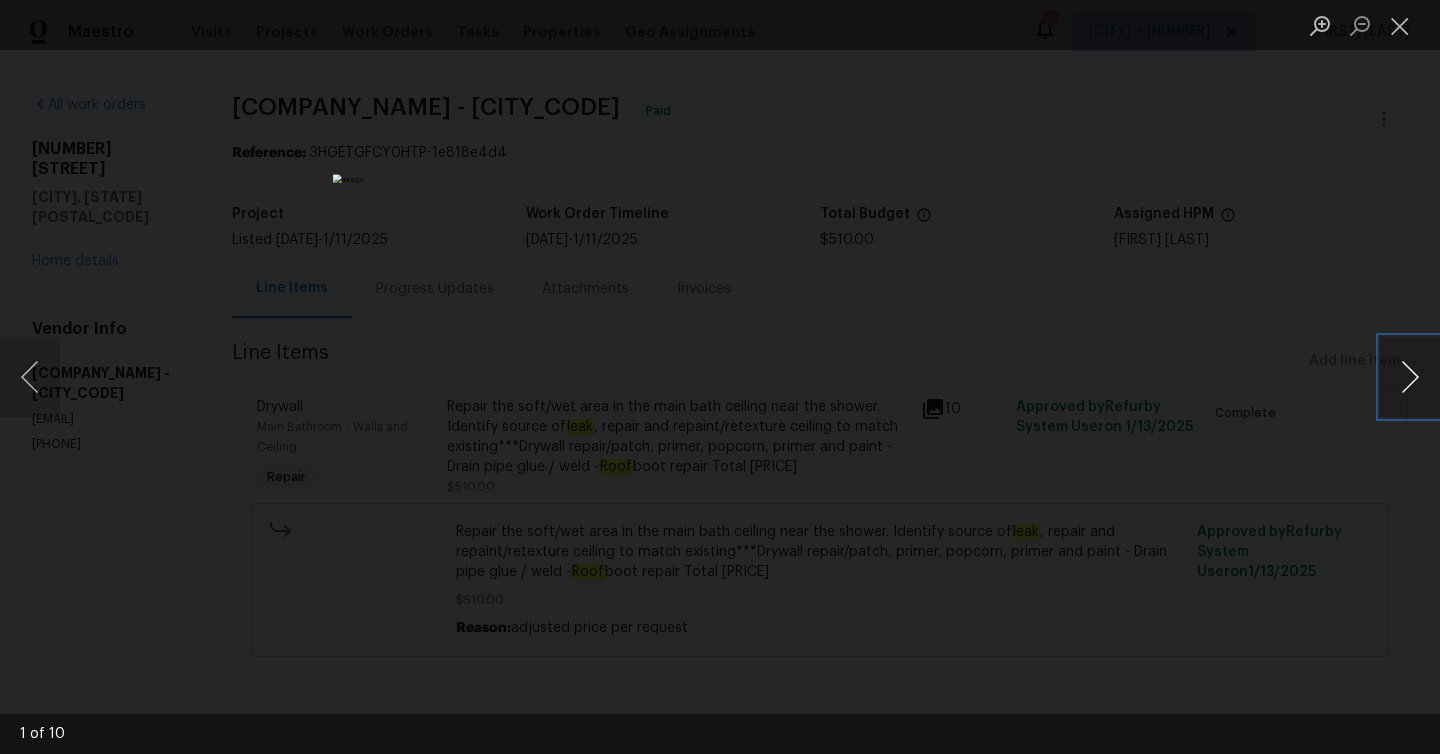 click at bounding box center (1410, 377) 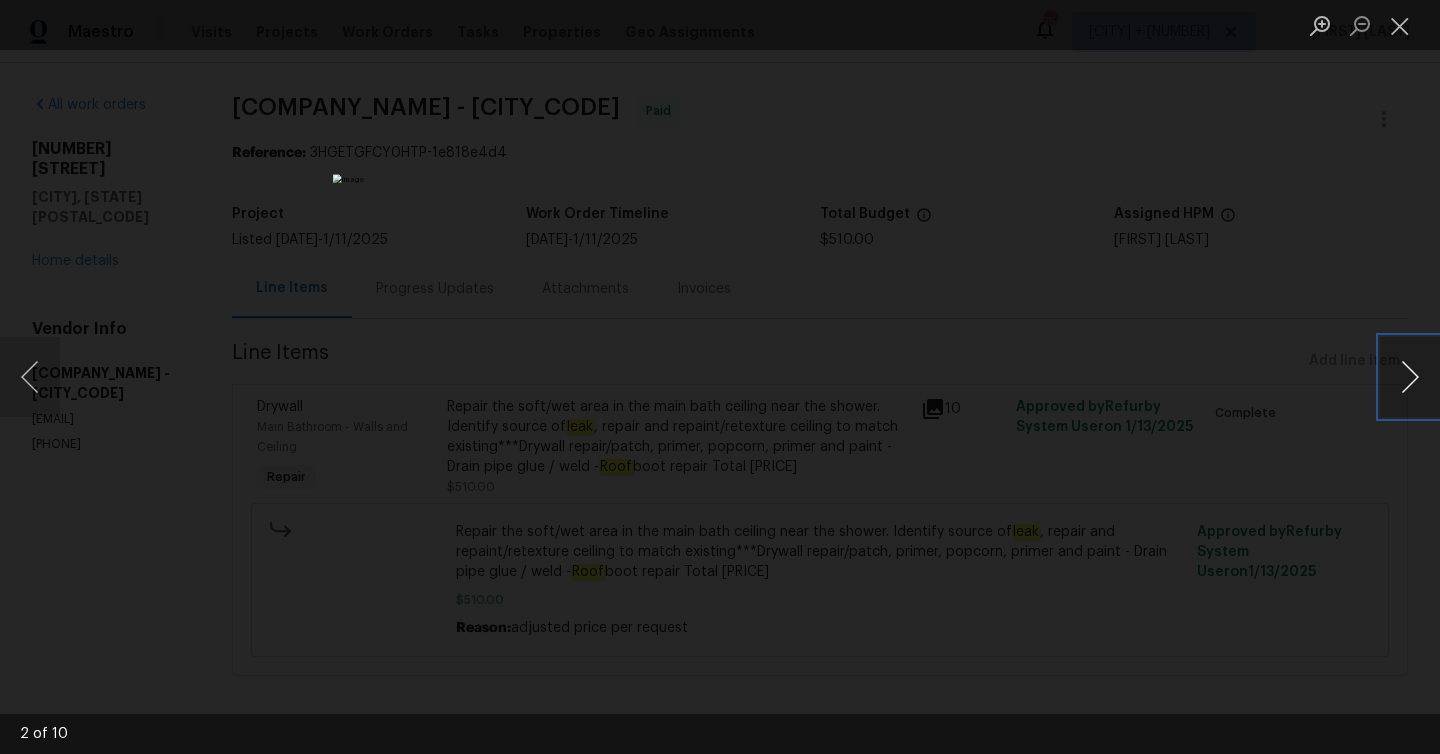 click at bounding box center (1410, 377) 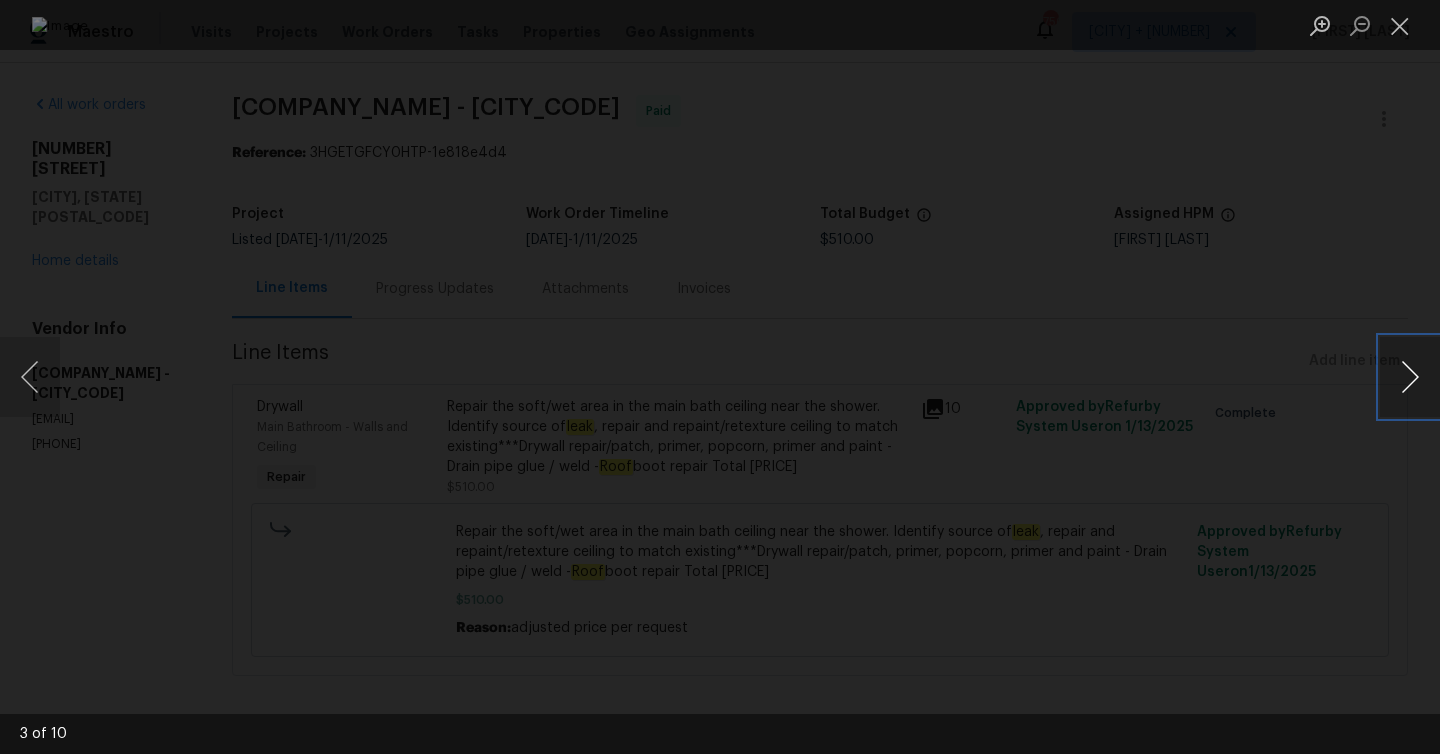 click at bounding box center (1410, 377) 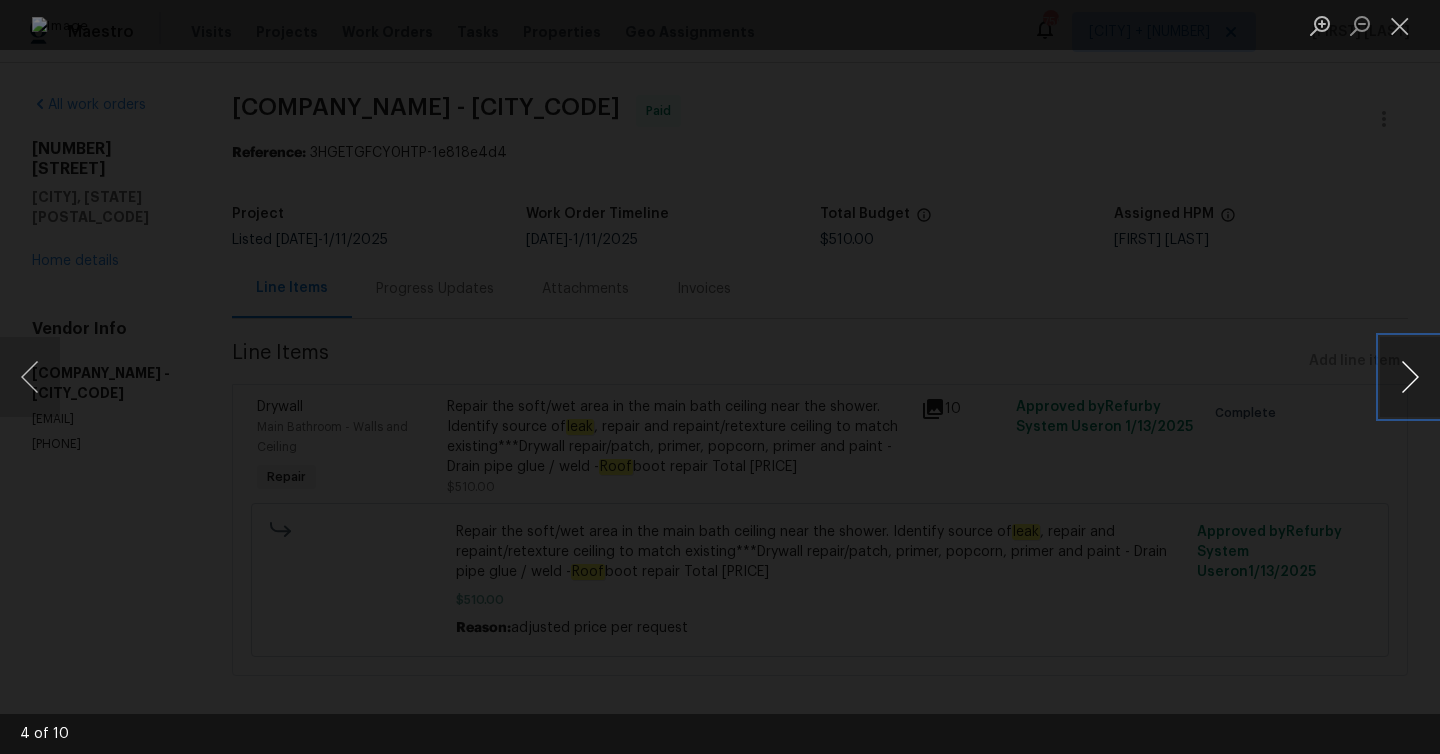 click at bounding box center [1410, 377] 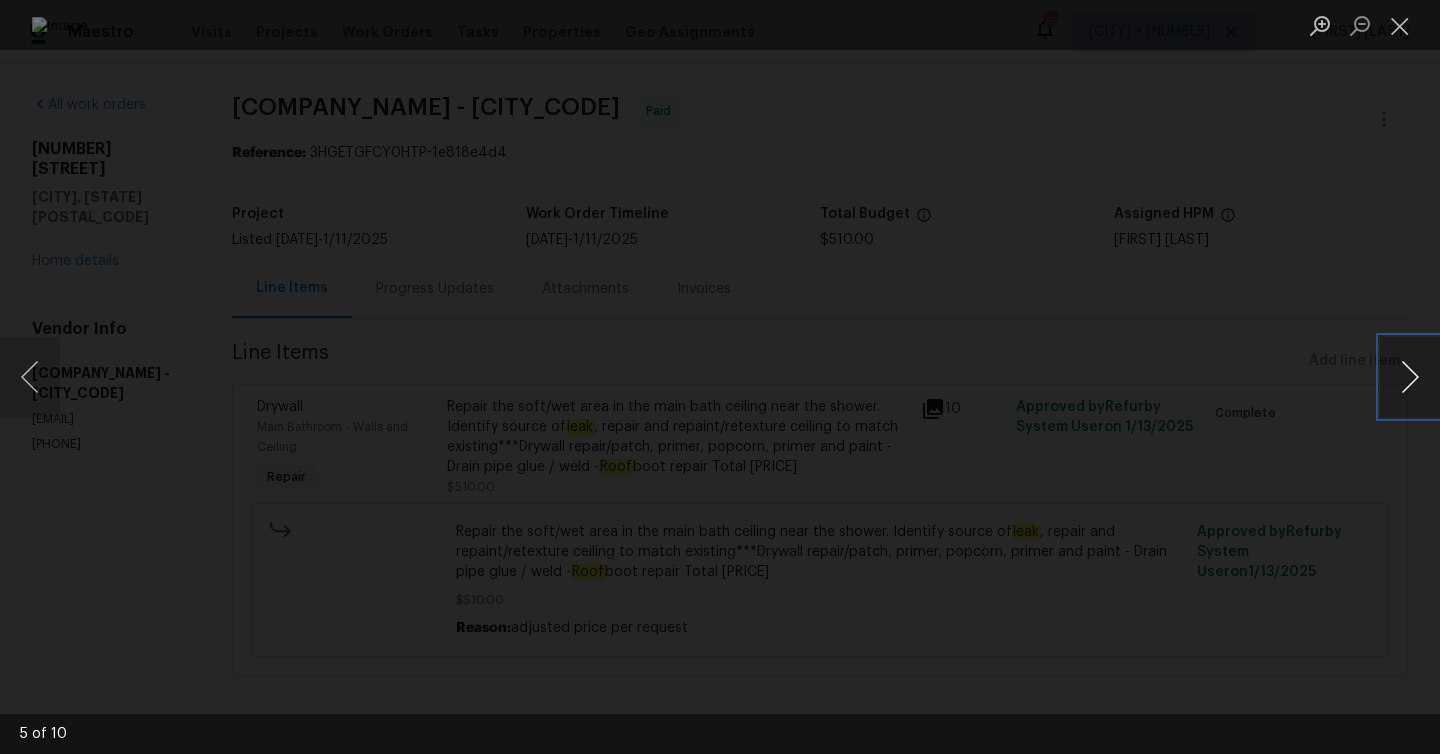 click at bounding box center (1410, 377) 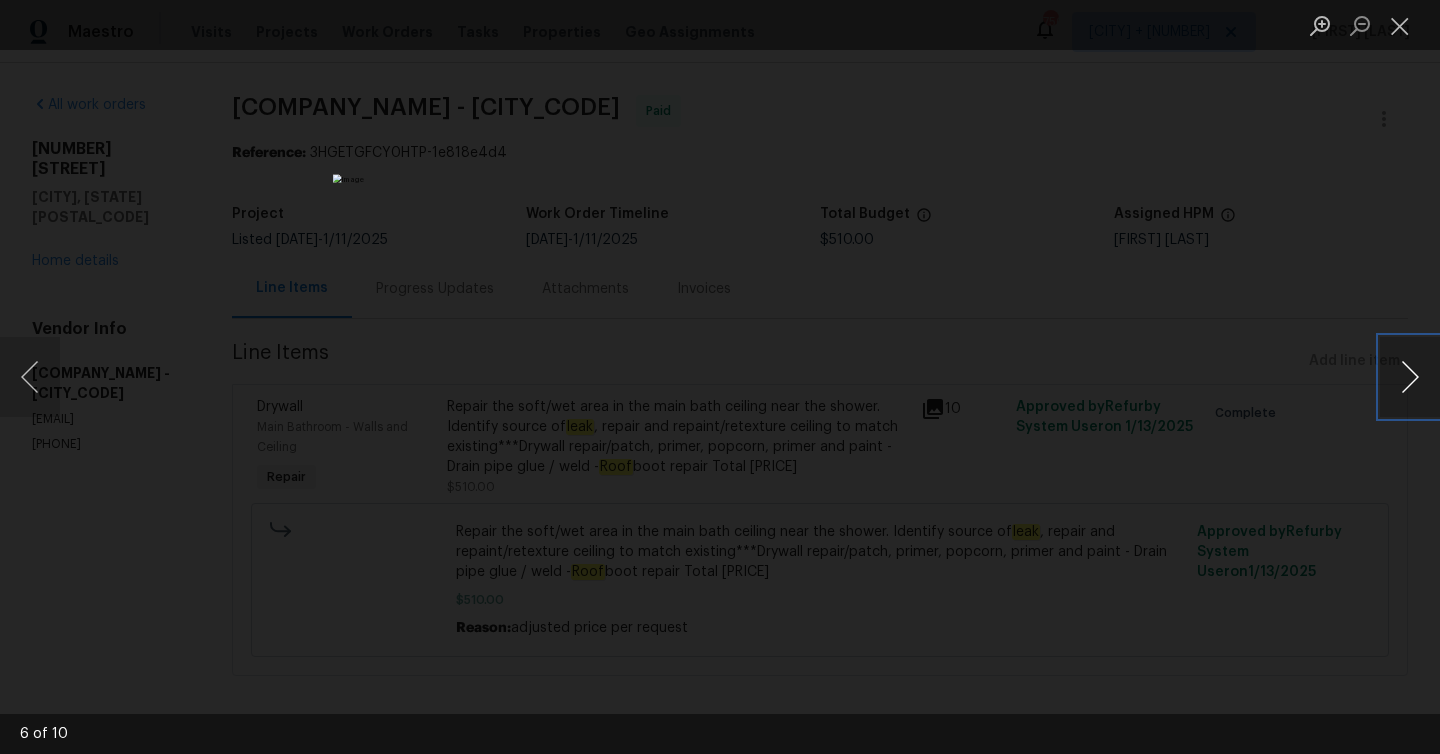 click at bounding box center [1410, 377] 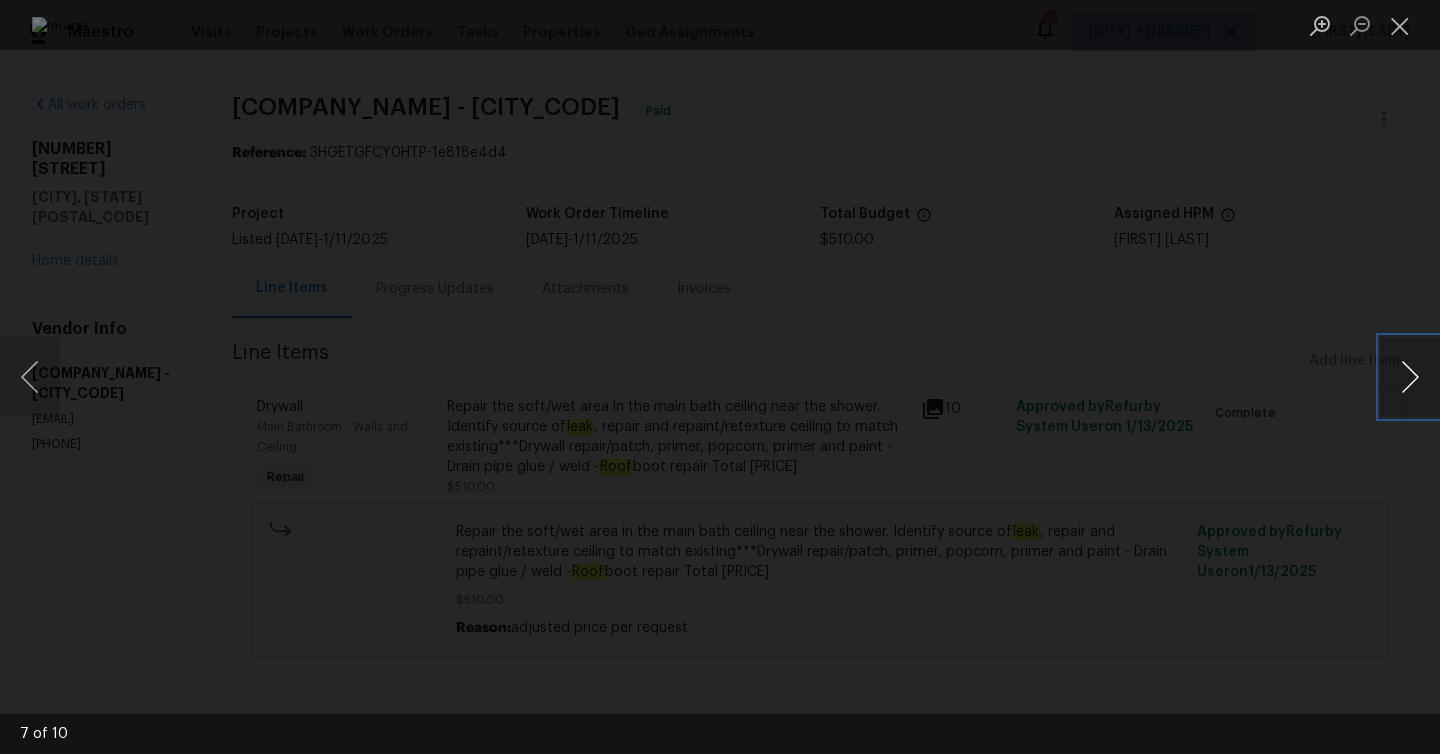 click at bounding box center (1410, 377) 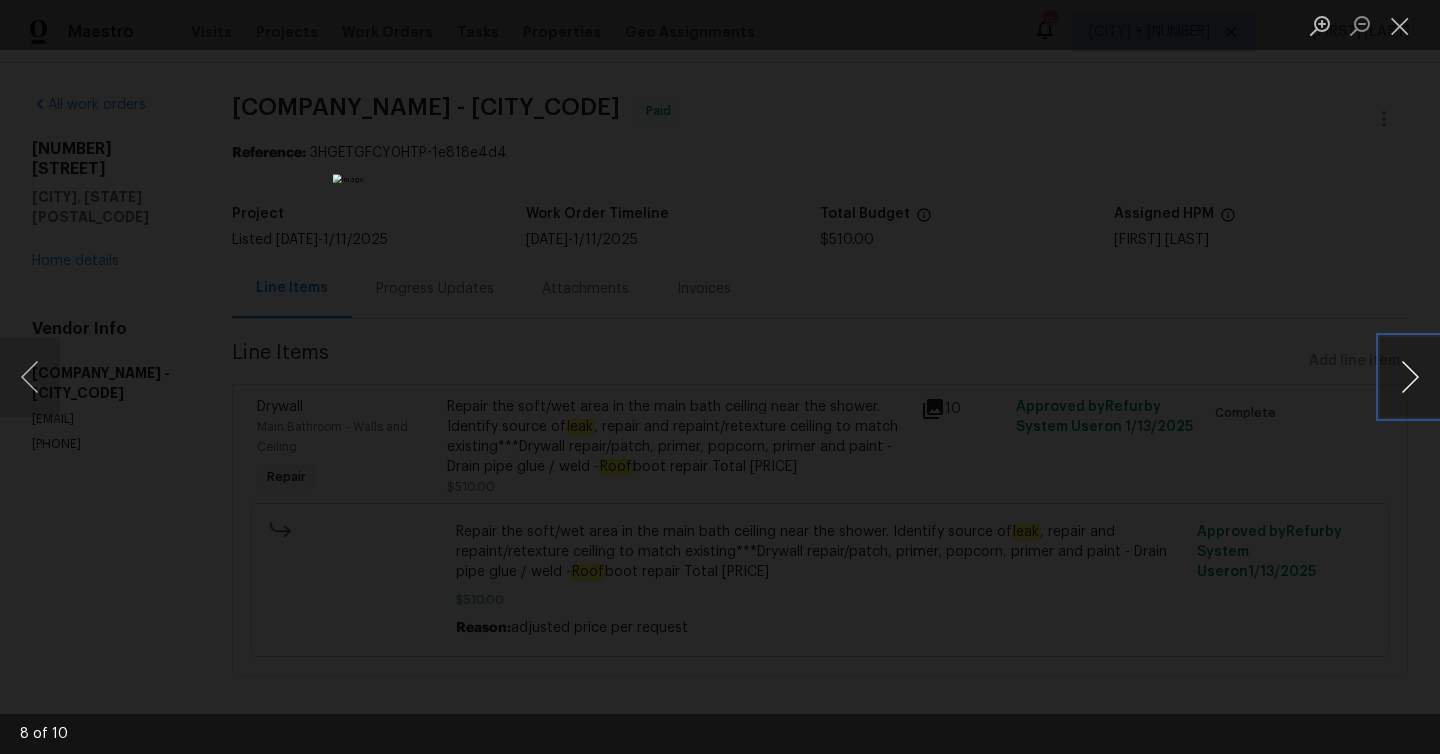 click at bounding box center (1410, 377) 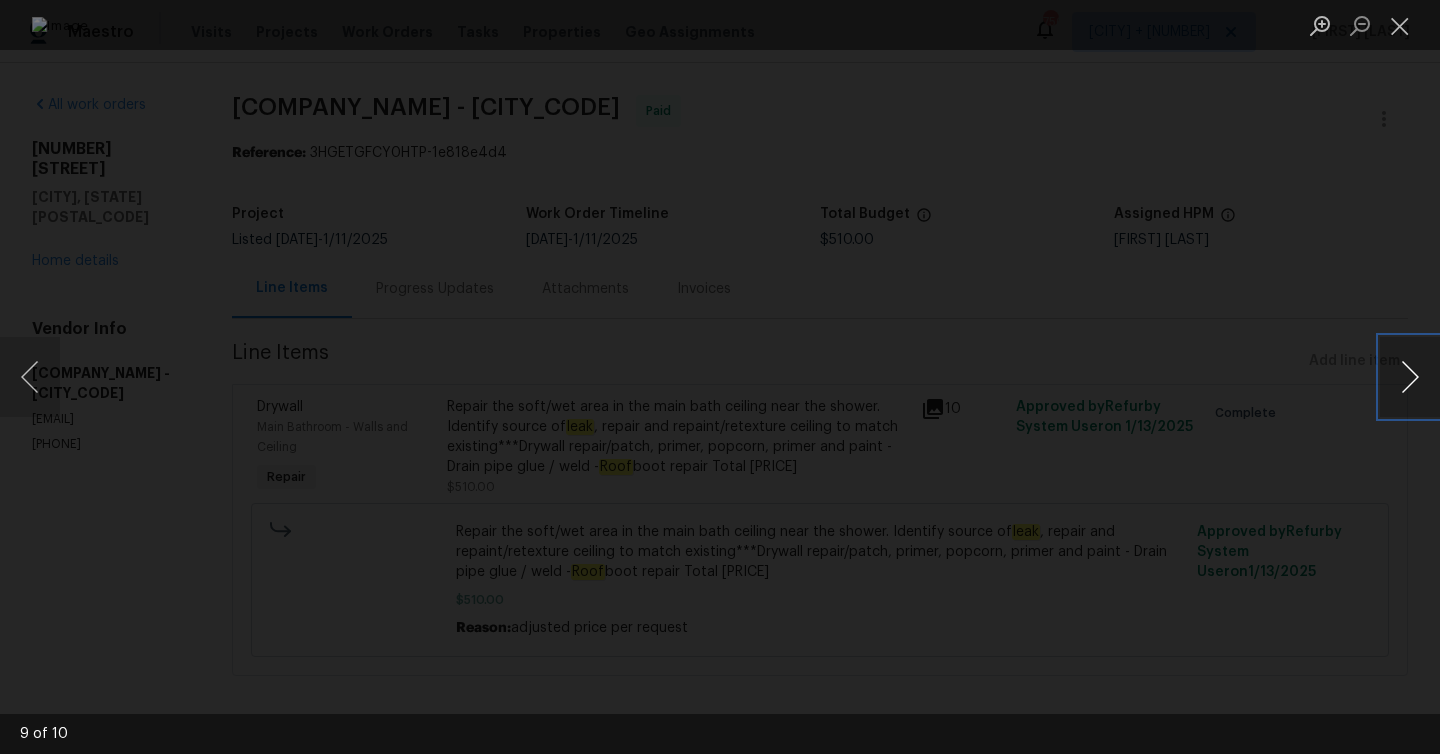 click at bounding box center (1410, 377) 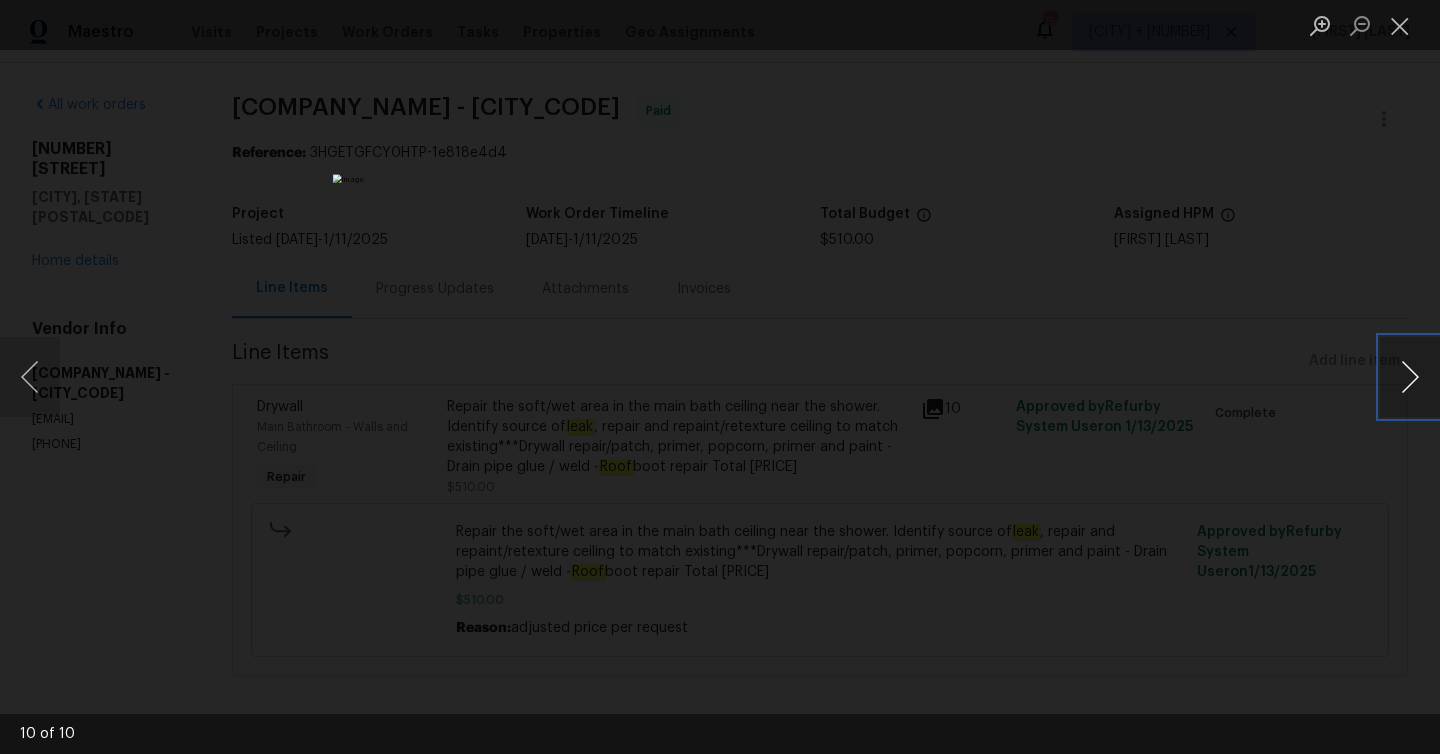click at bounding box center (1410, 377) 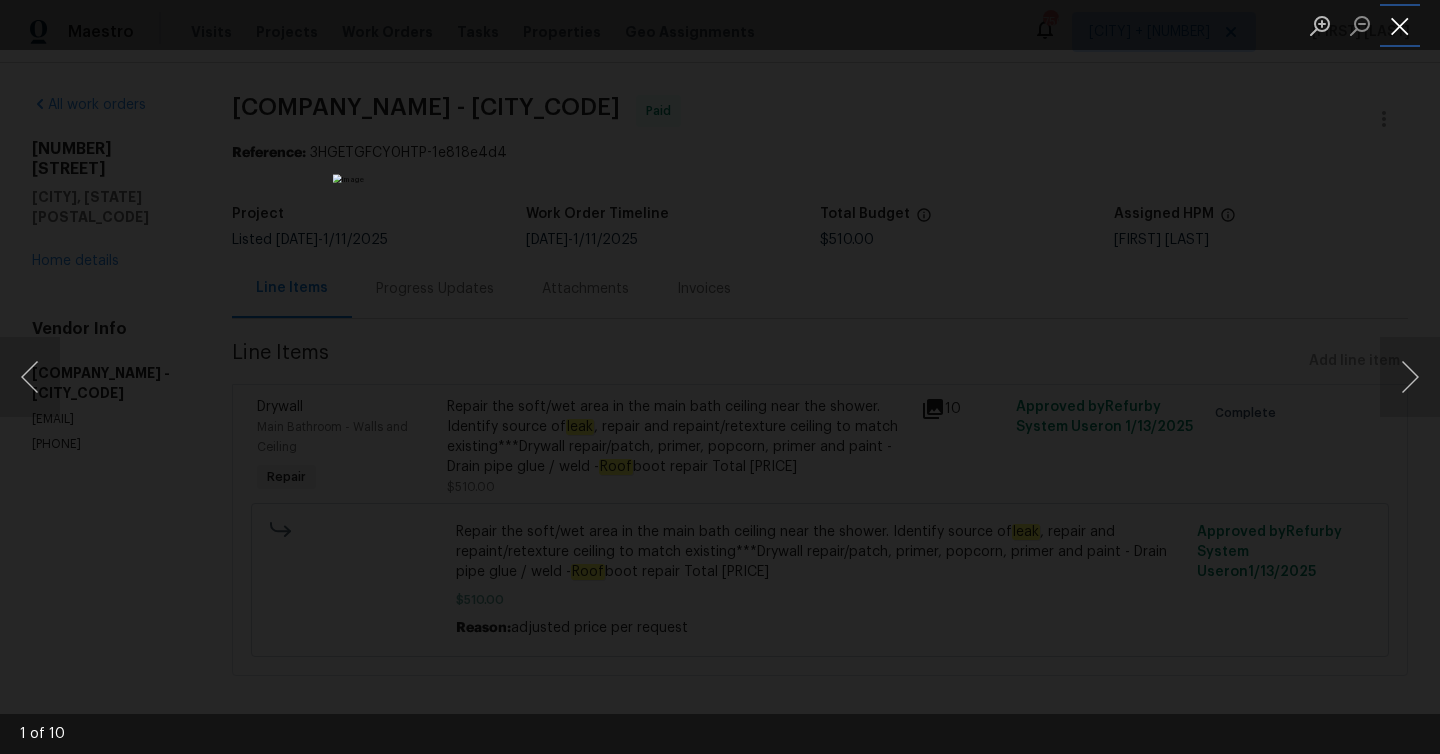 click at bounding box center (1400, 25) 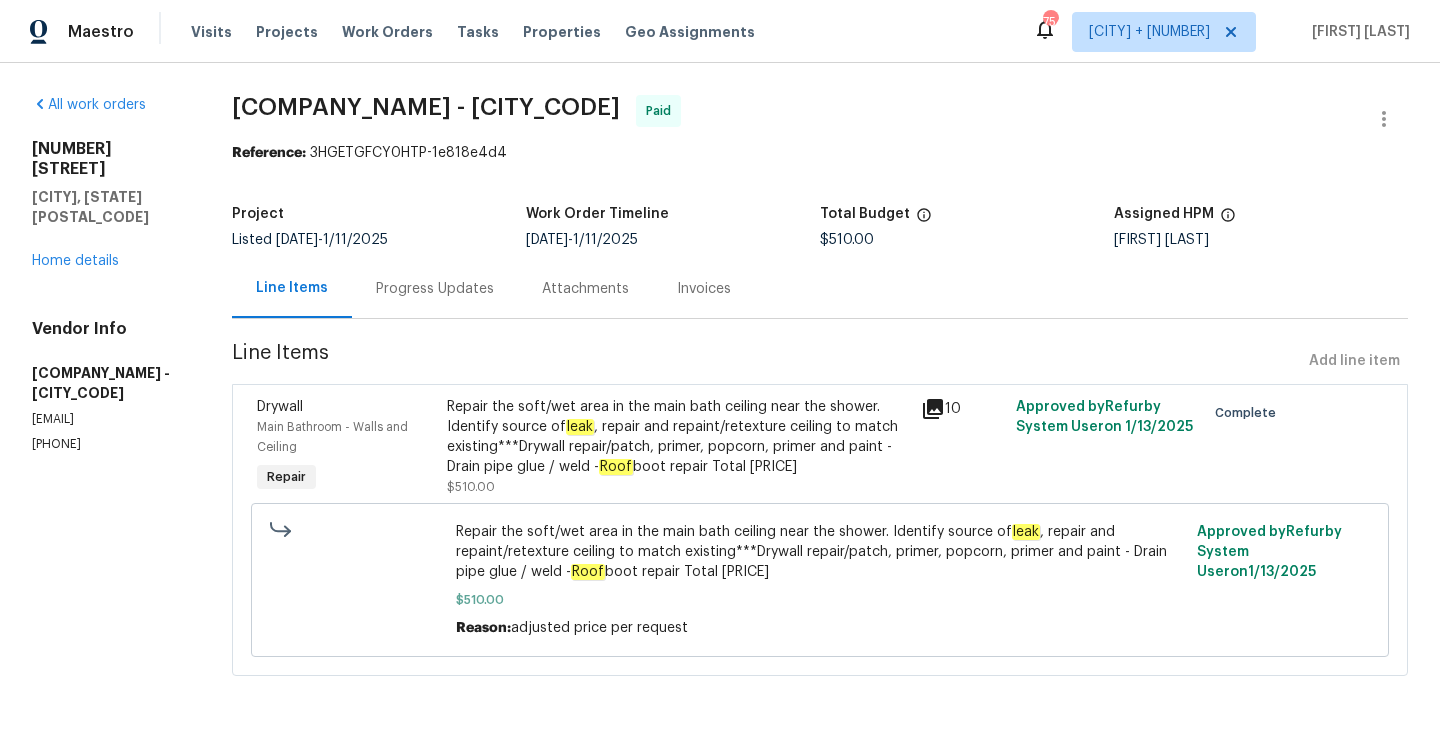 click on "Progress Updates" at bounding box center [435, 289] 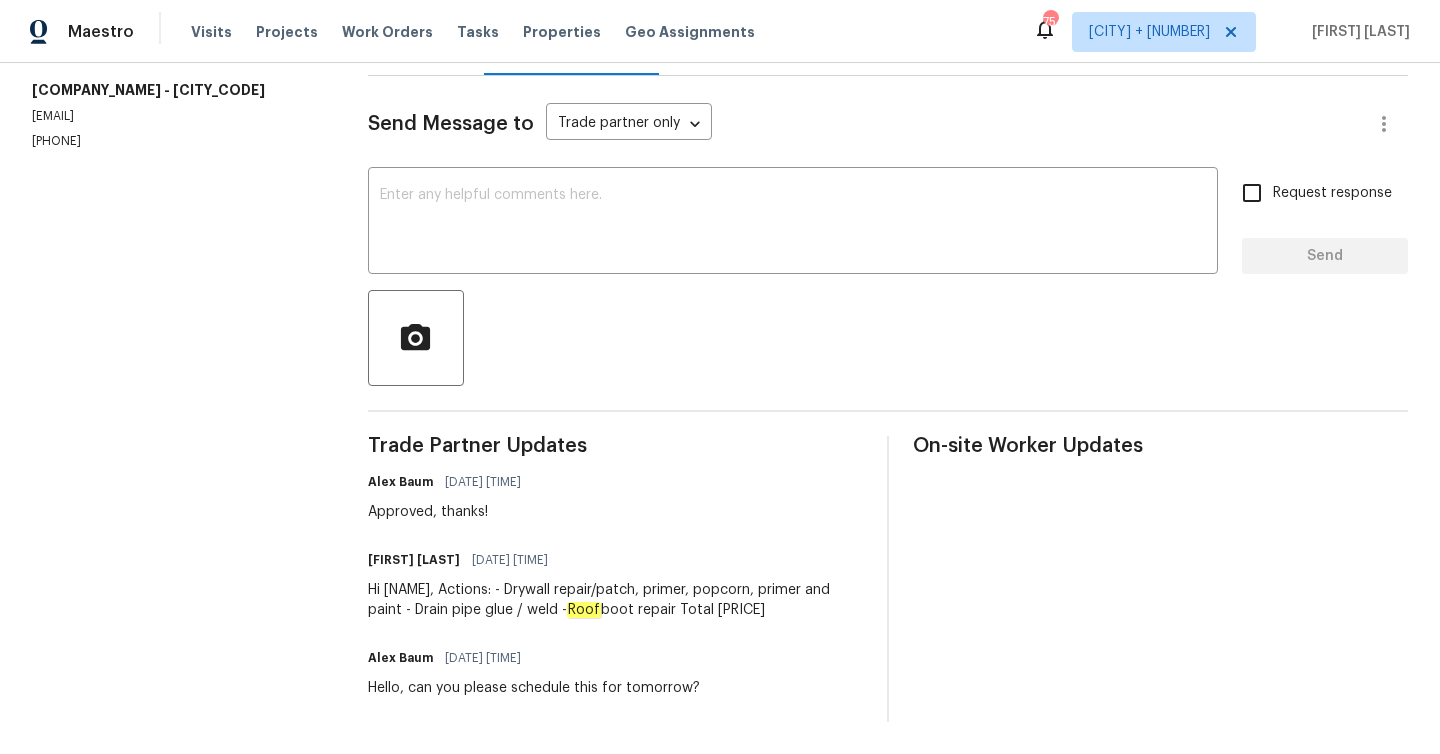 scroll, scrollTop: 0, scrollLeft: 0, axis: both 